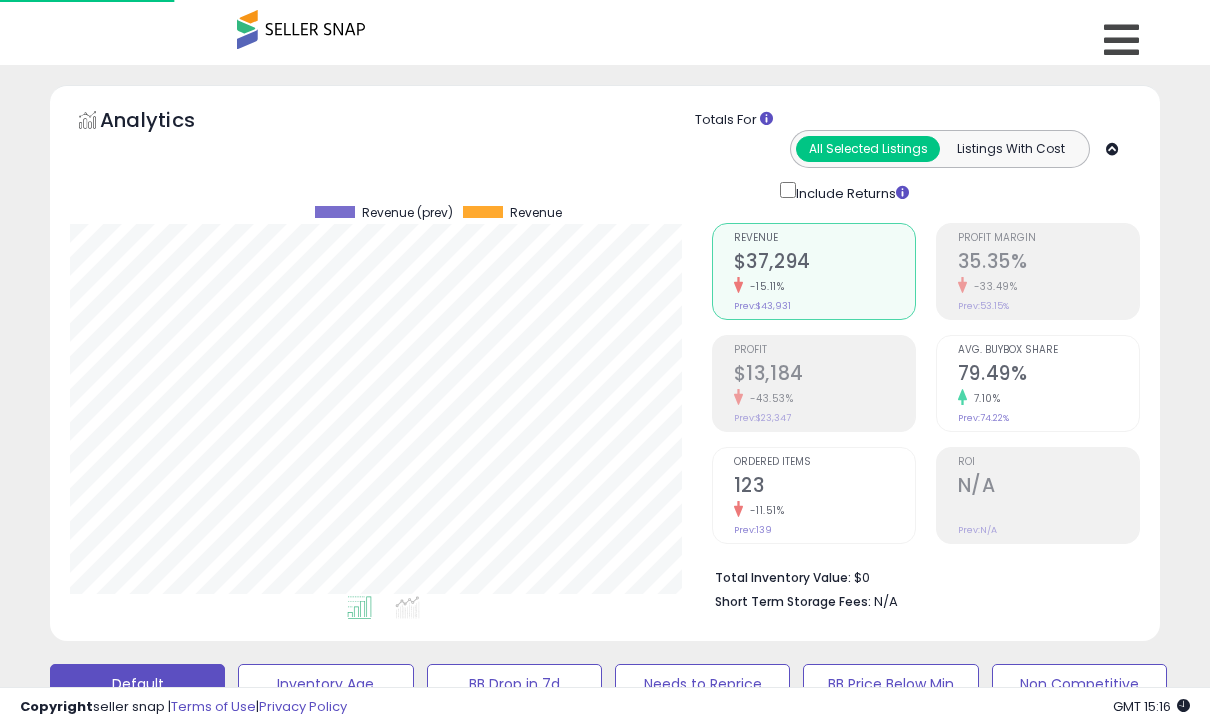 scroll, scrollTop: 229, scrollLeft: 0, axis: vertical 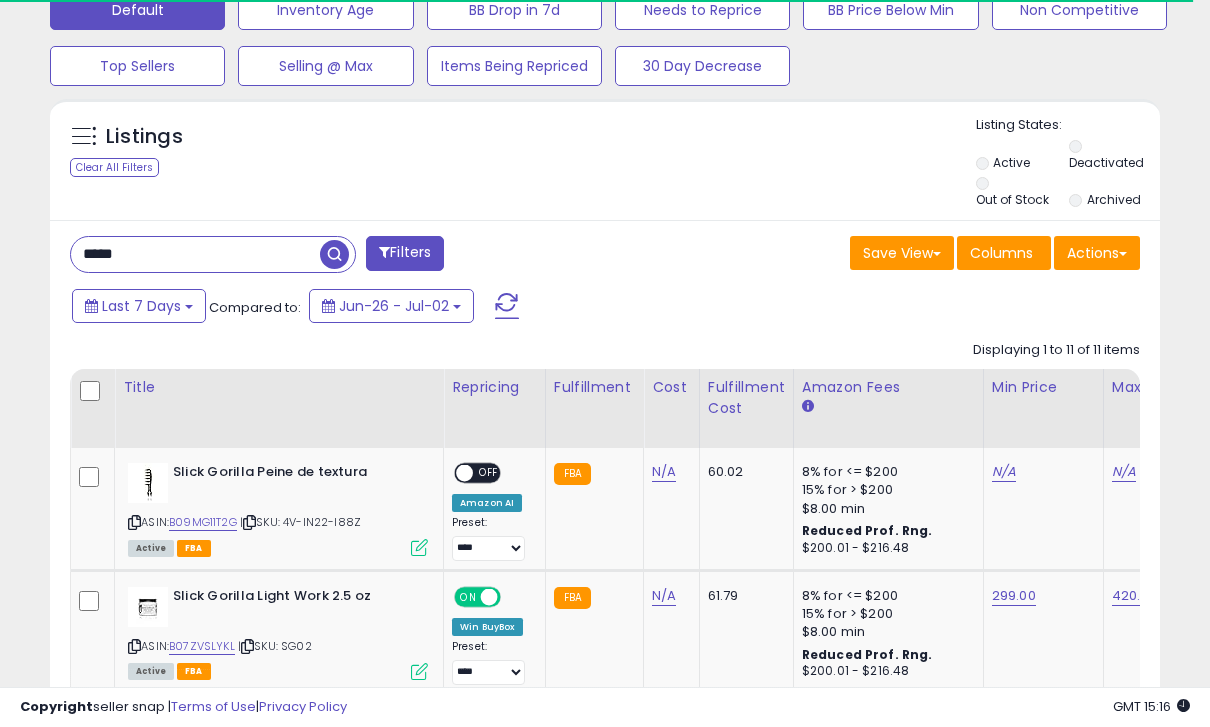 click on "*****" at bounding box center [195, 254] 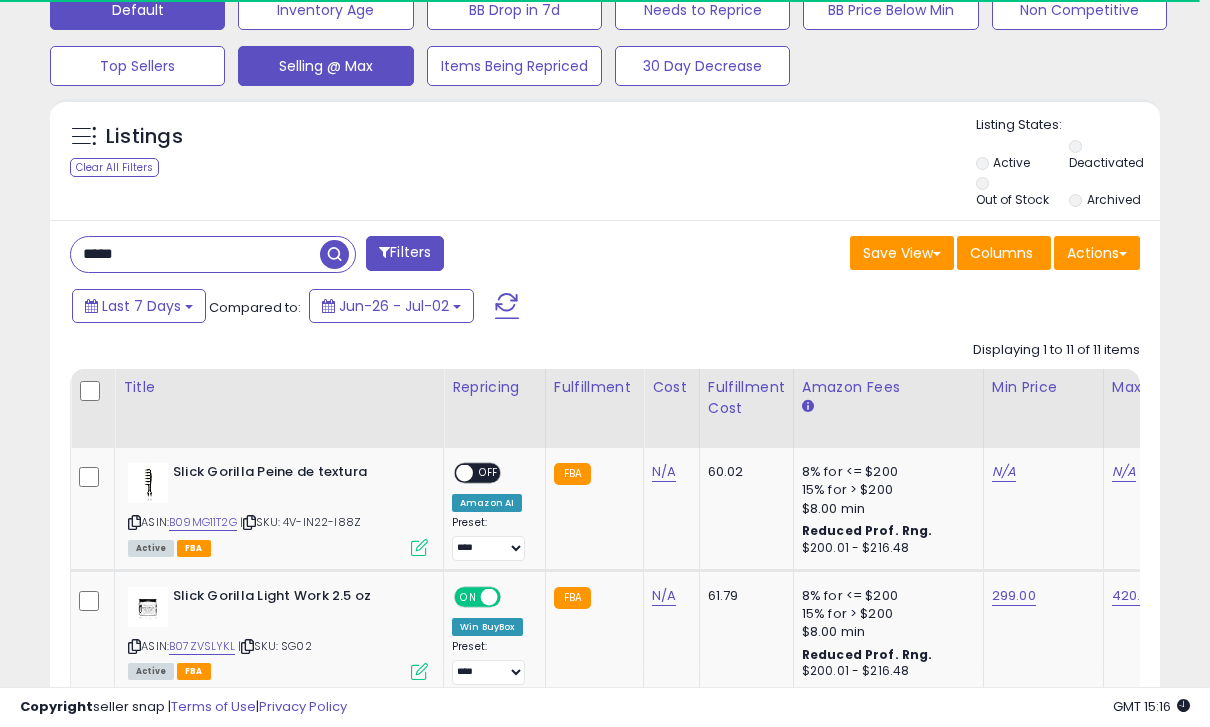 click at bounding box center (334, 254) 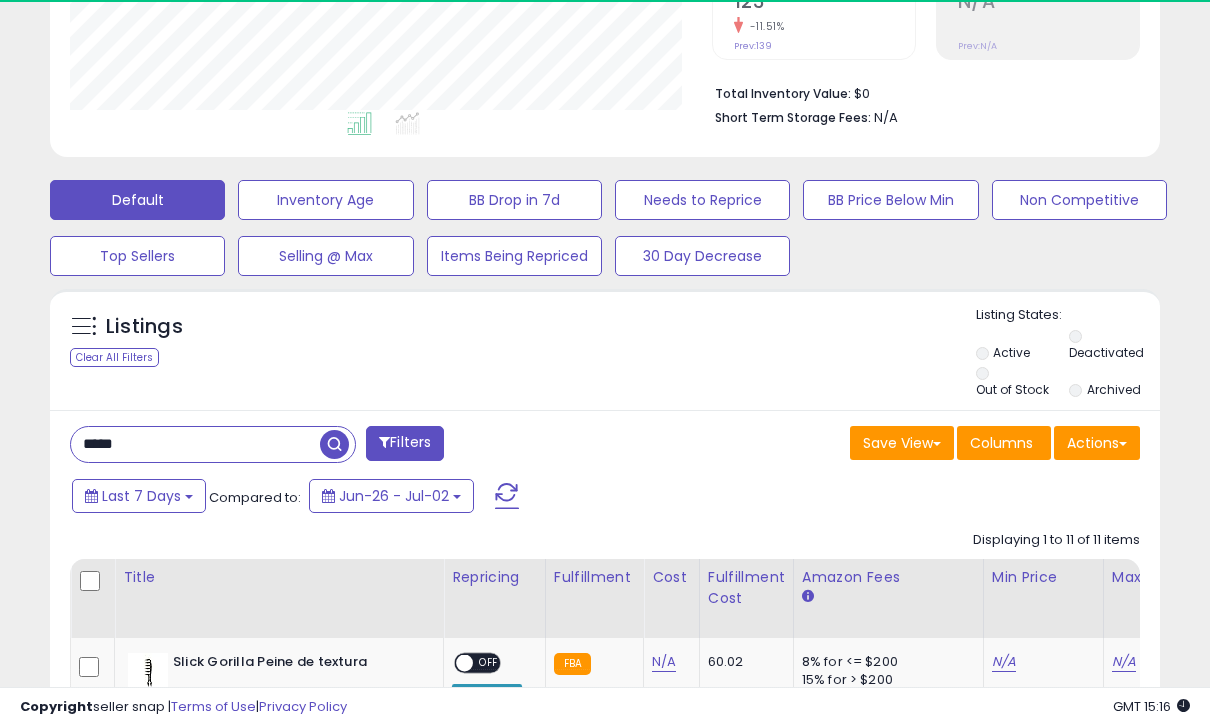scroll, scrollTop: 612, scrollLeft: 0, axis: vertical 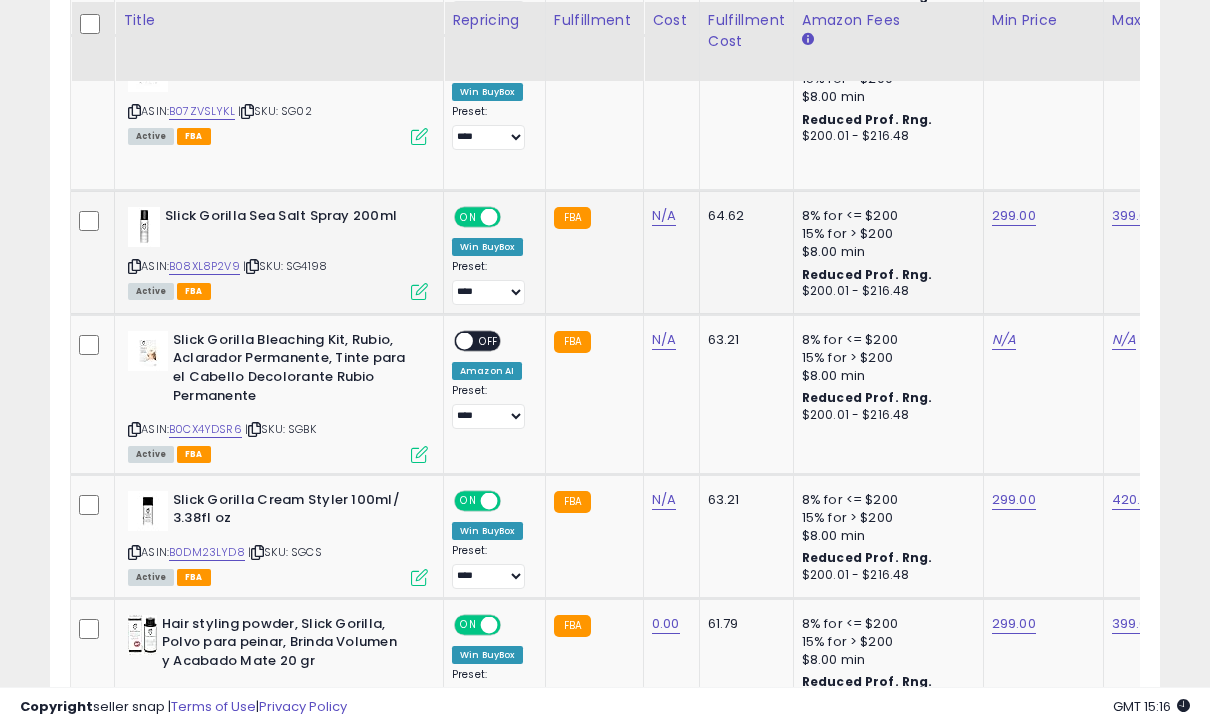 click at bounding box center (419, 292) 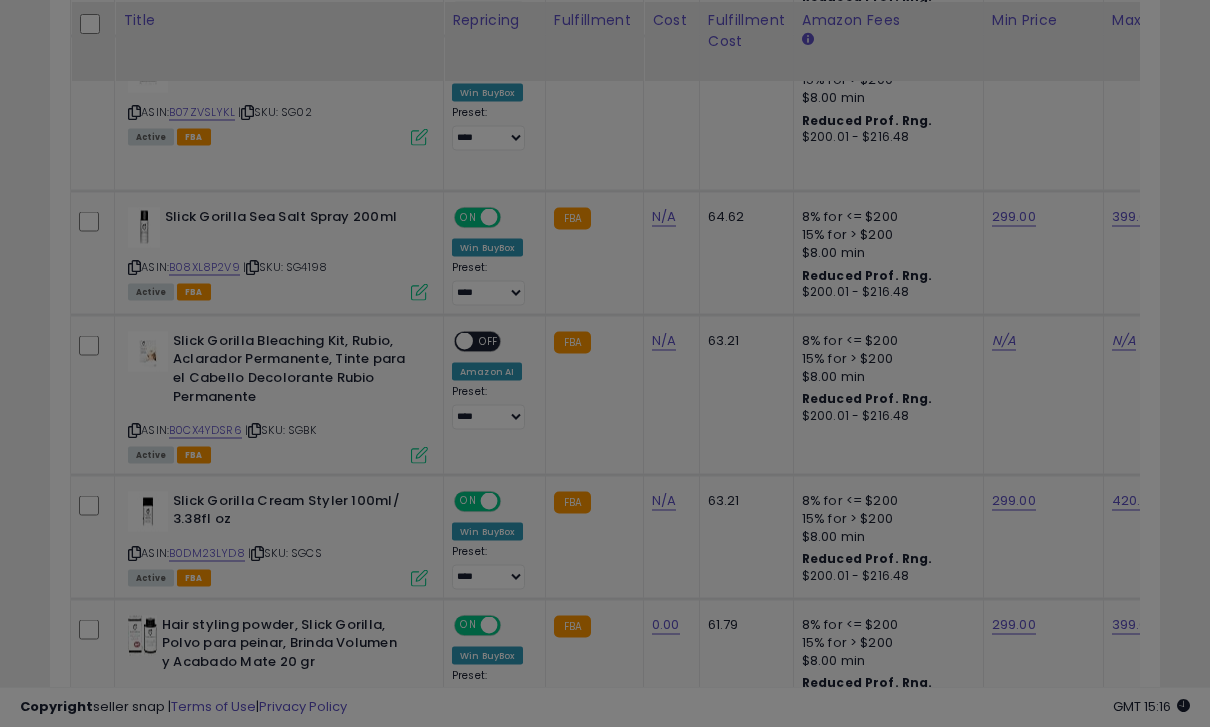scroll, scrollTop: 1209, scrollLeft: 0, axis: vertical 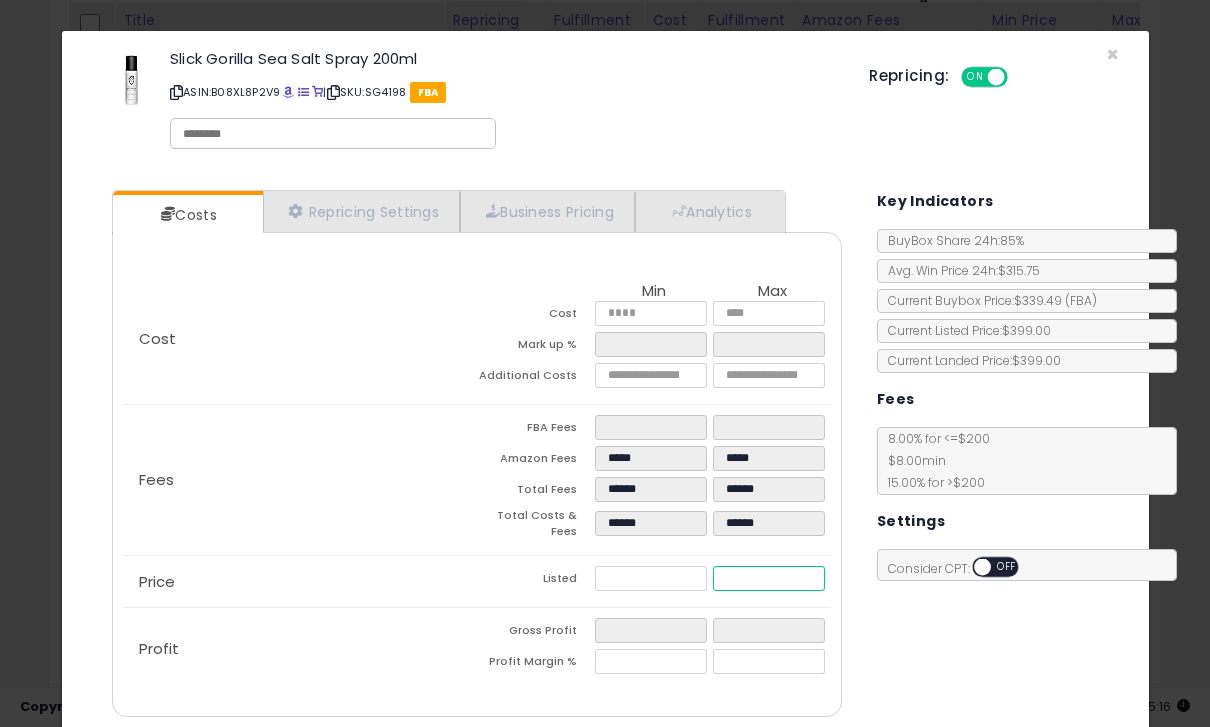 click on "******" at bounding box center [769, 578] 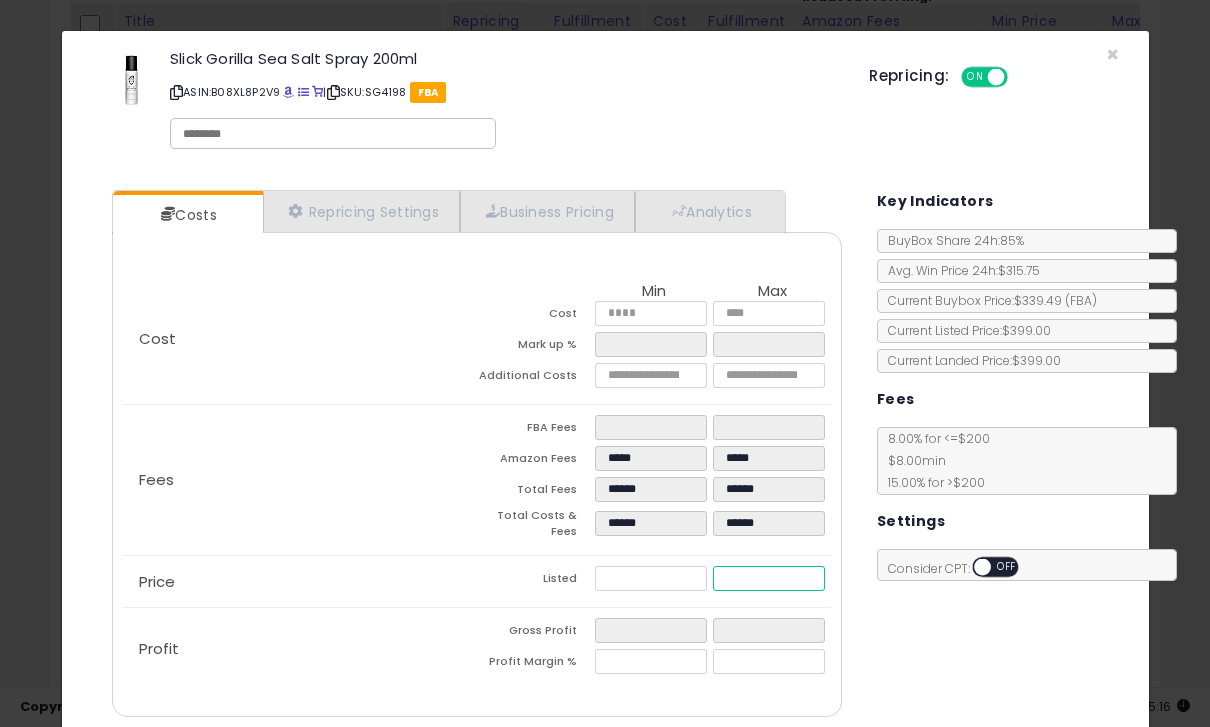 type on "***" 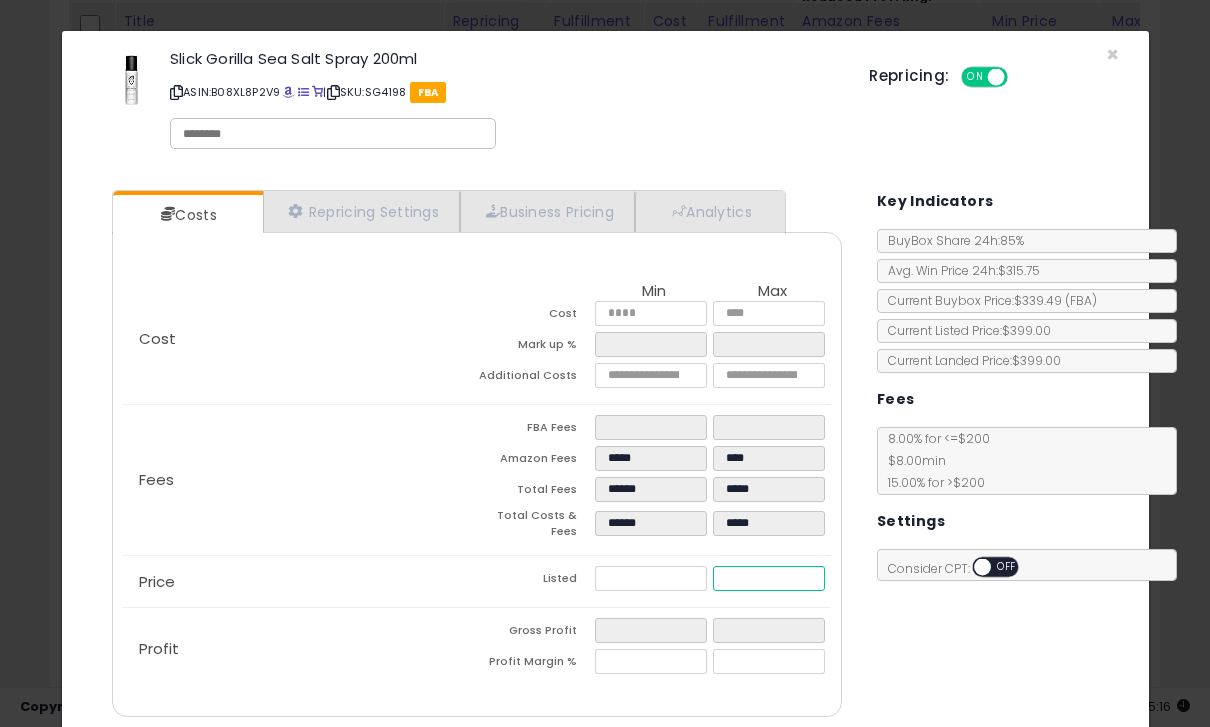 type on "*" 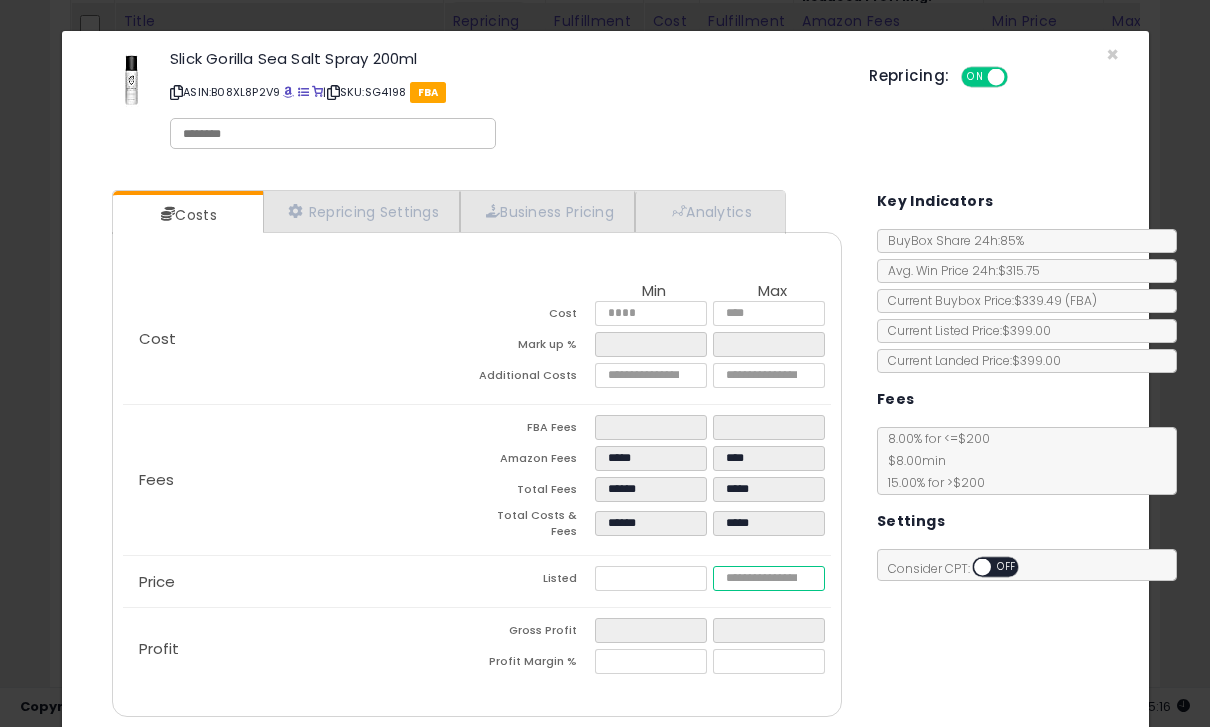 type on "****" 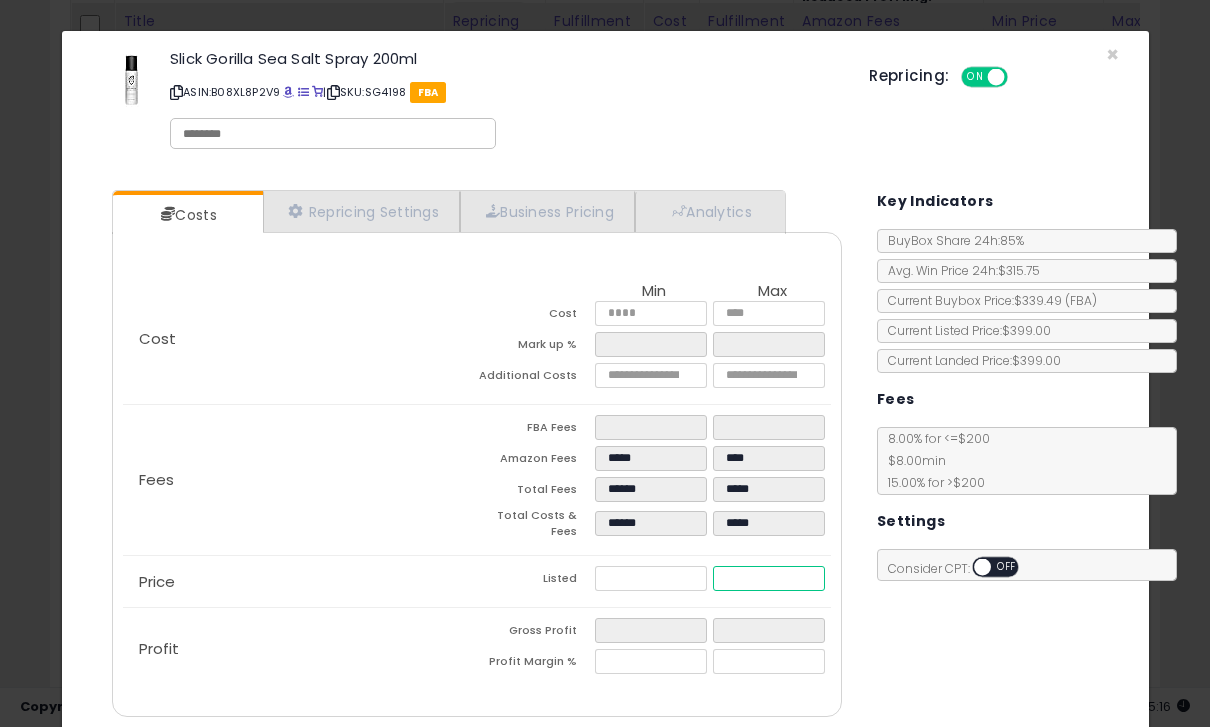 type on "**" 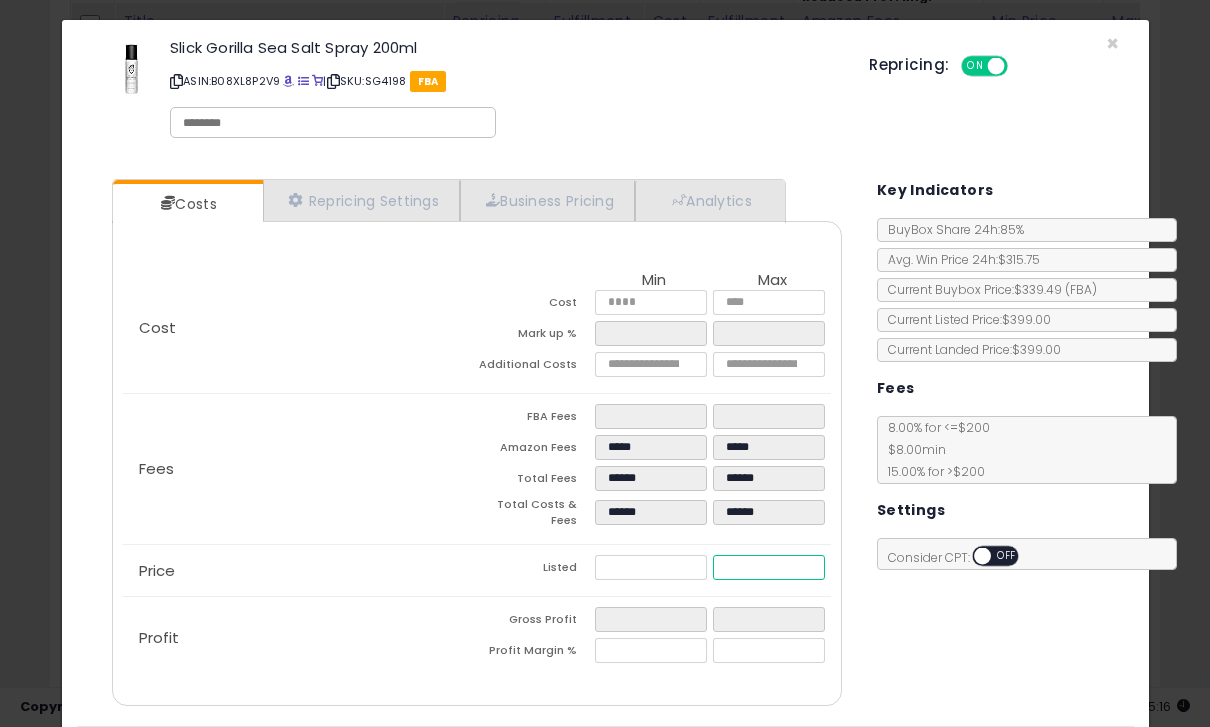 scroll, scrollTop: 10, scrollLeft: 0, axis: vertical 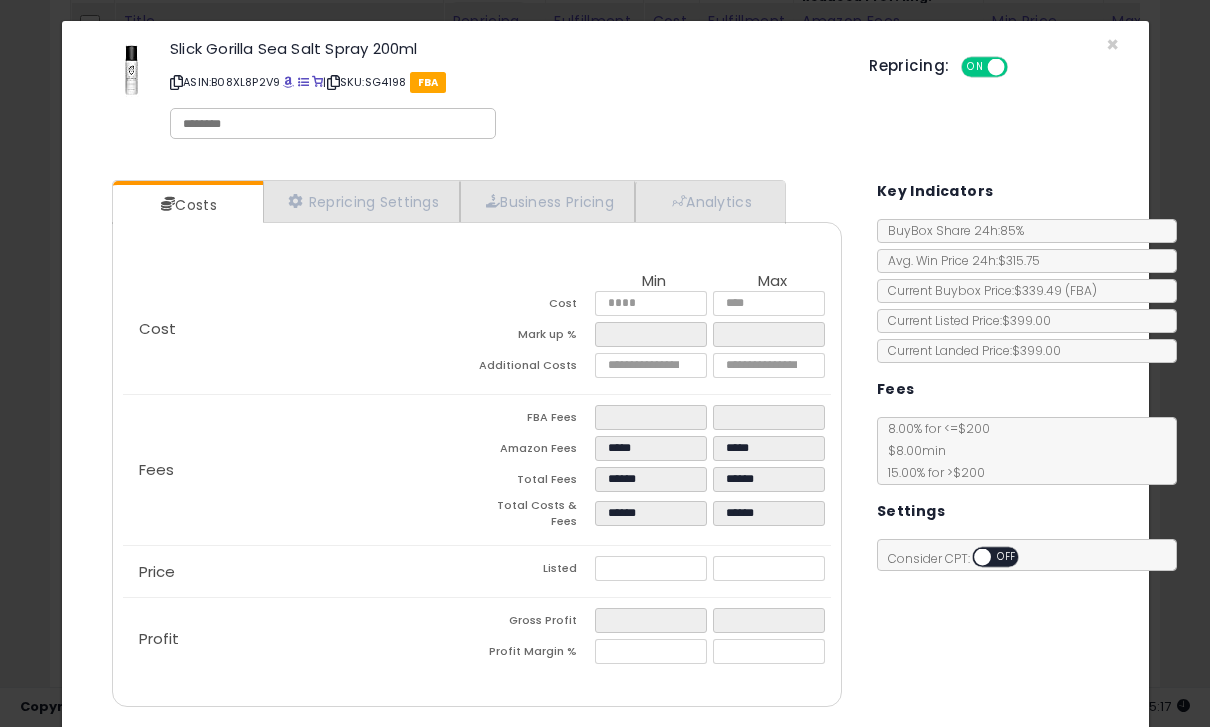 type on "******" 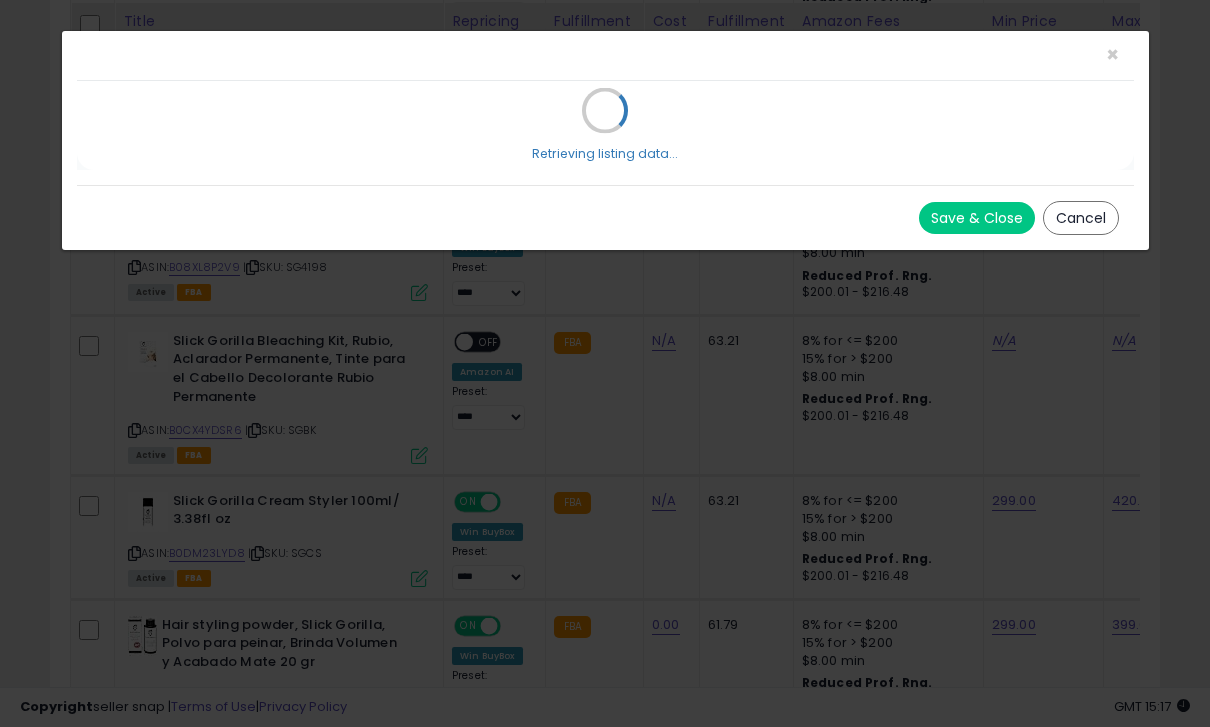 scroll, scrollTop: 0, scrollLeft: 0, axis: both 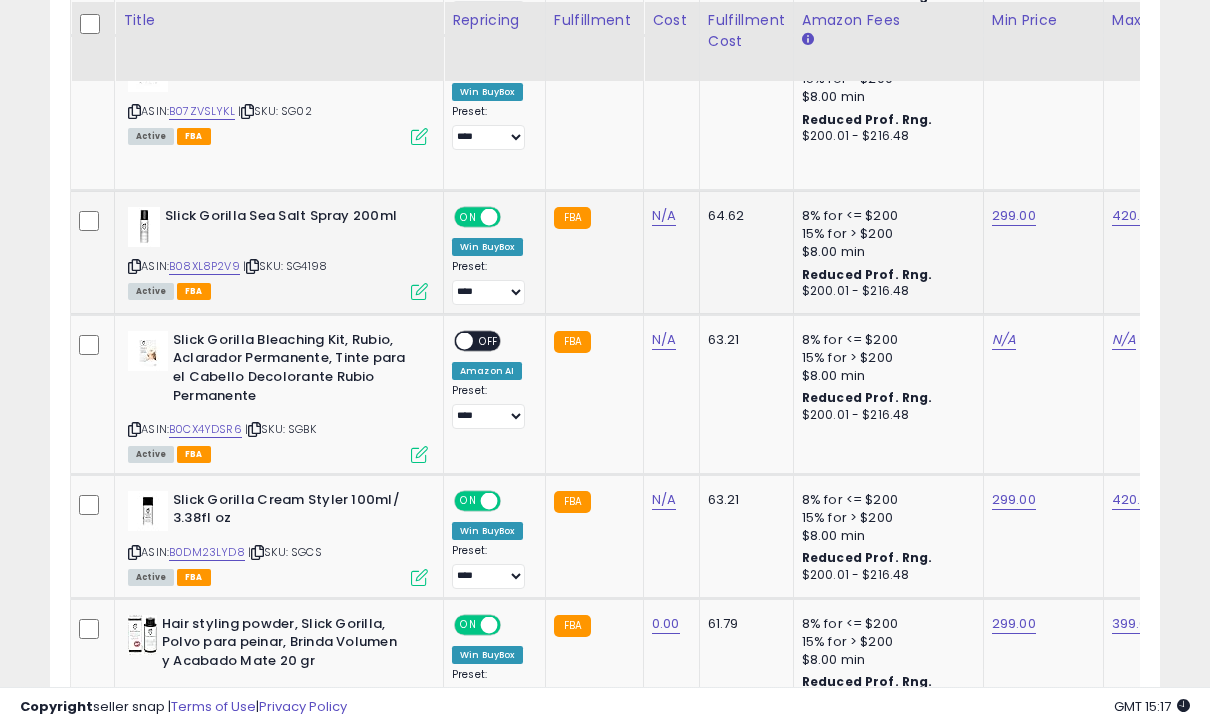 click at bounding box center (419, 291) 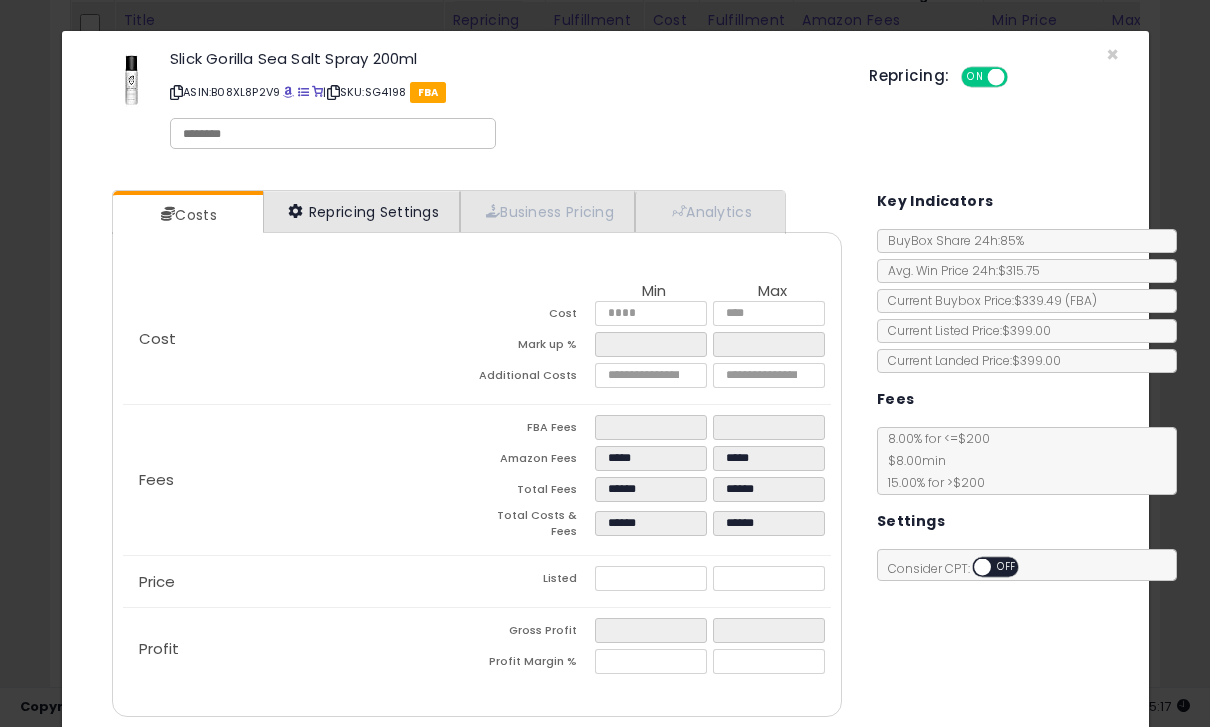 click on "Repricing Settings" at bounding box center (362, 211) 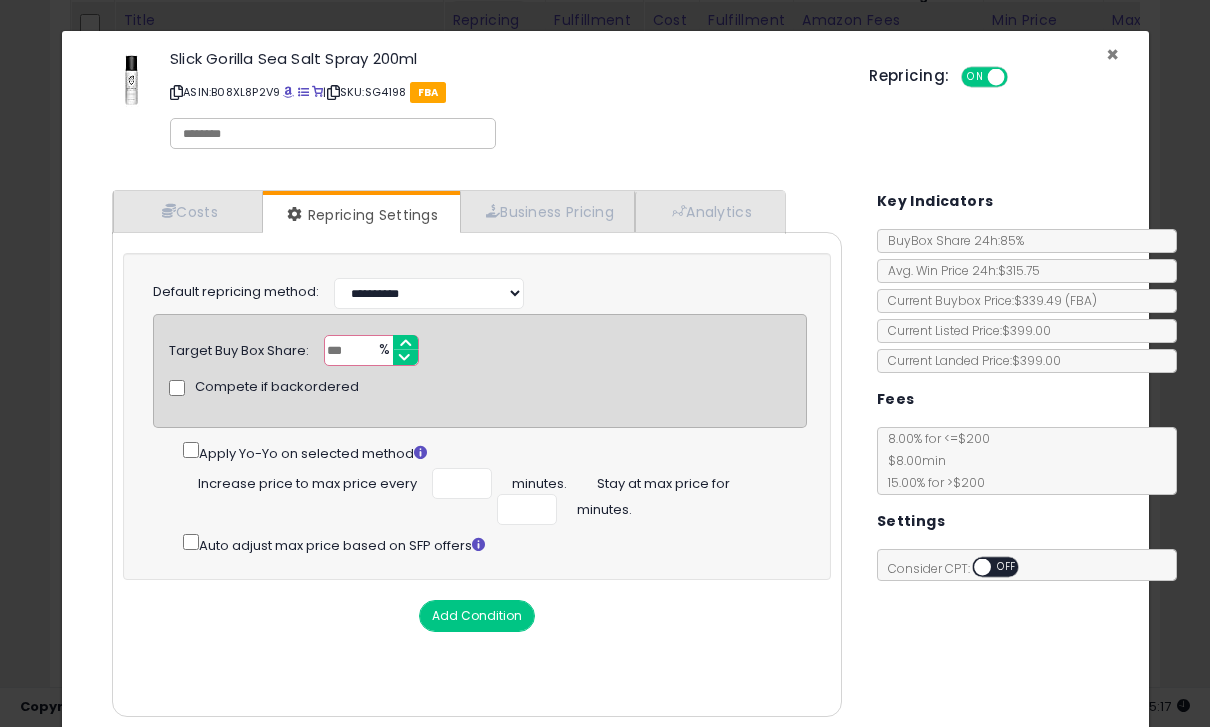 click on "×" at bounding box center (1112, 54) 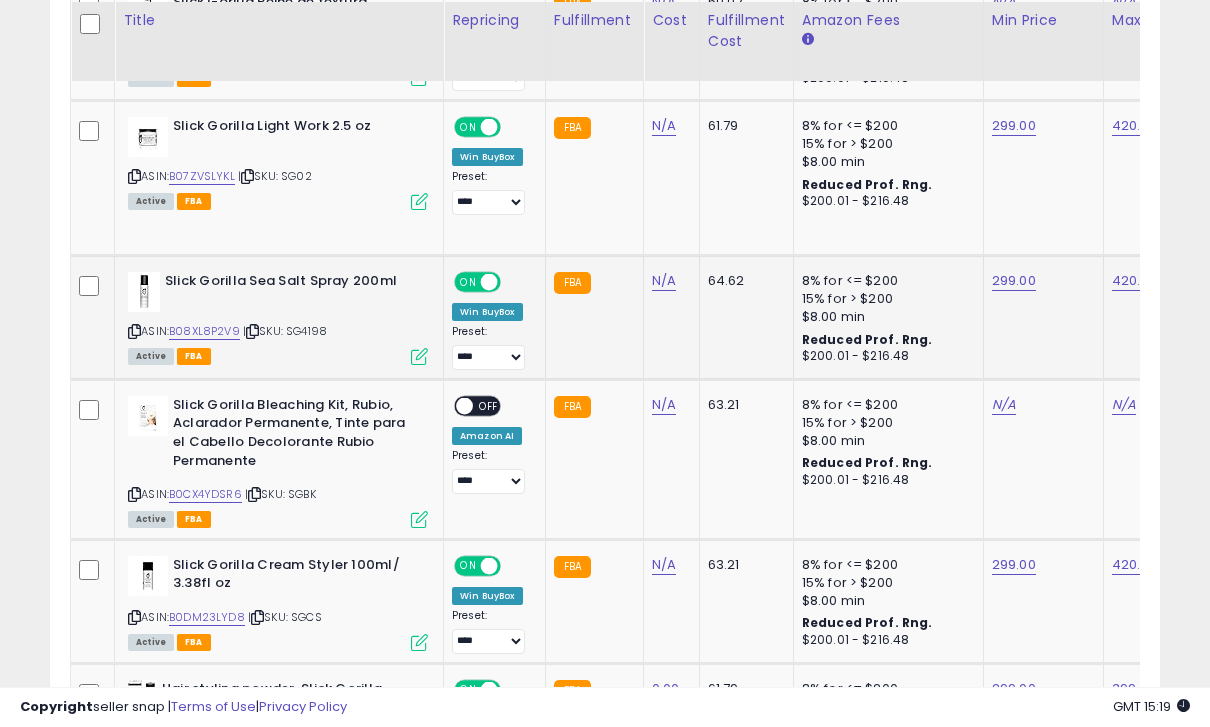 scroll, scrollTop: 1144, scrollLeft: 0, axis: vertical 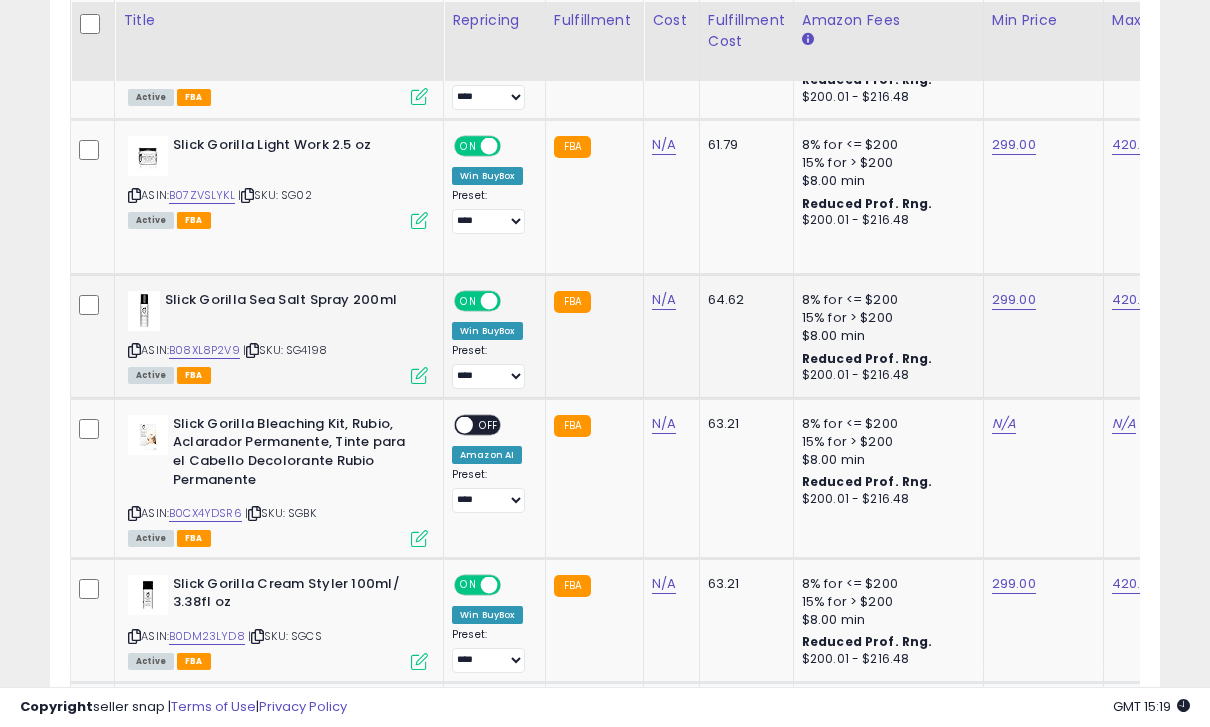click at bounding box center (419, 375) 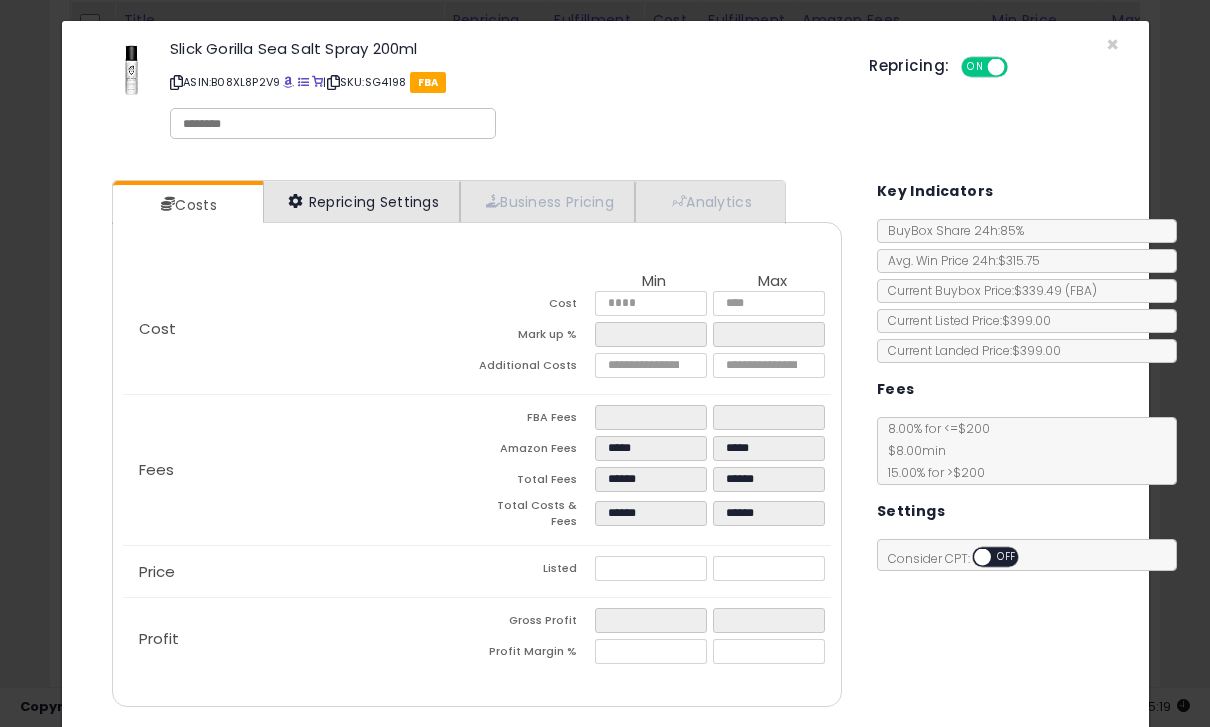 click on "Repricing Settings" at bounding box center [362, 201] 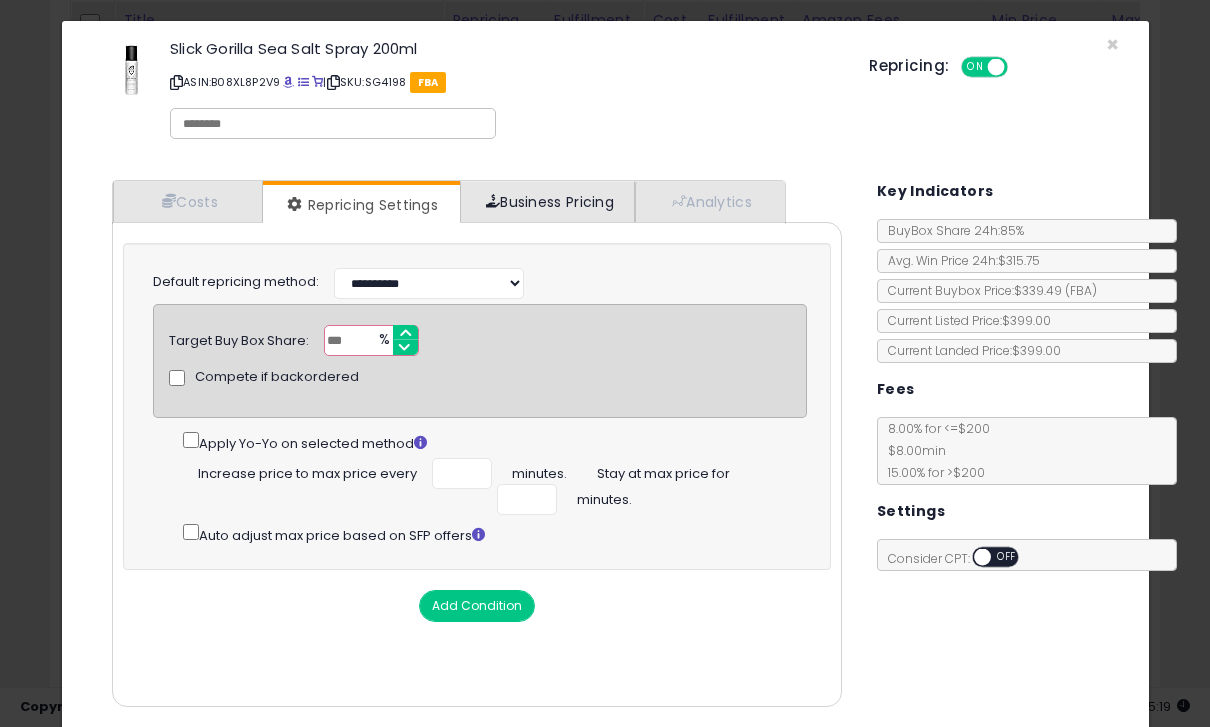 click on "Business Pricing" at bounding box center (547, 201) 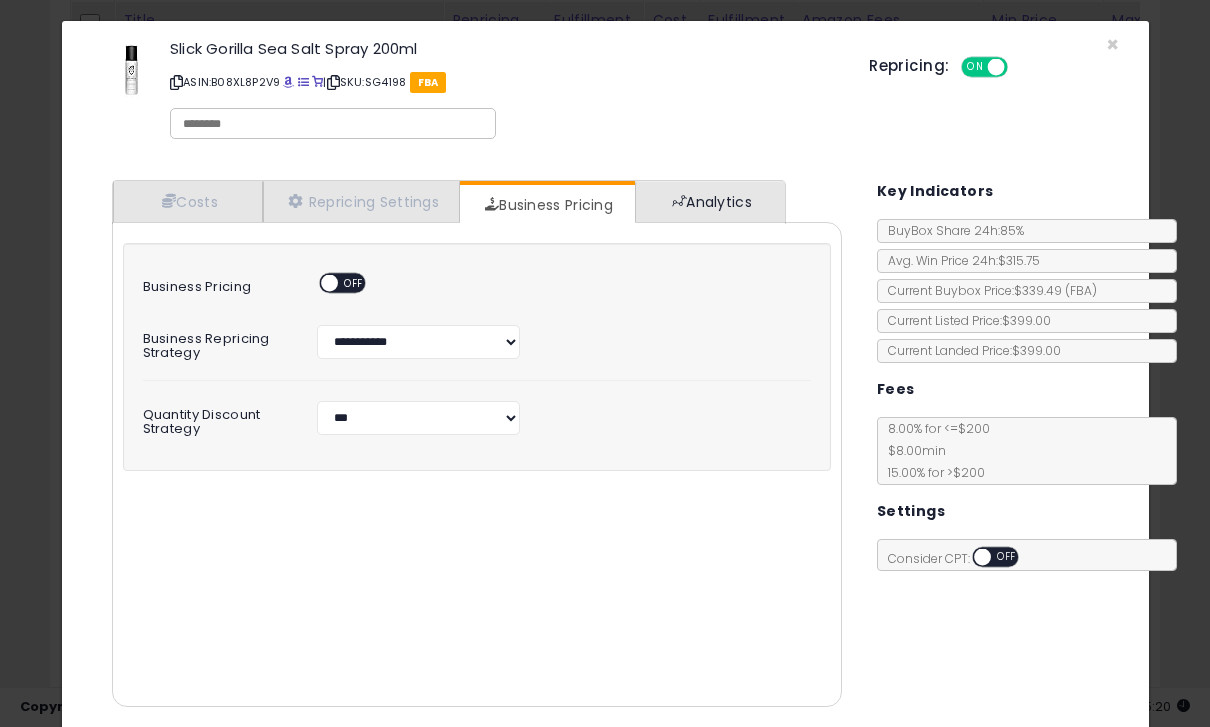 click on "Analytics" at bounding box center [709, 201] 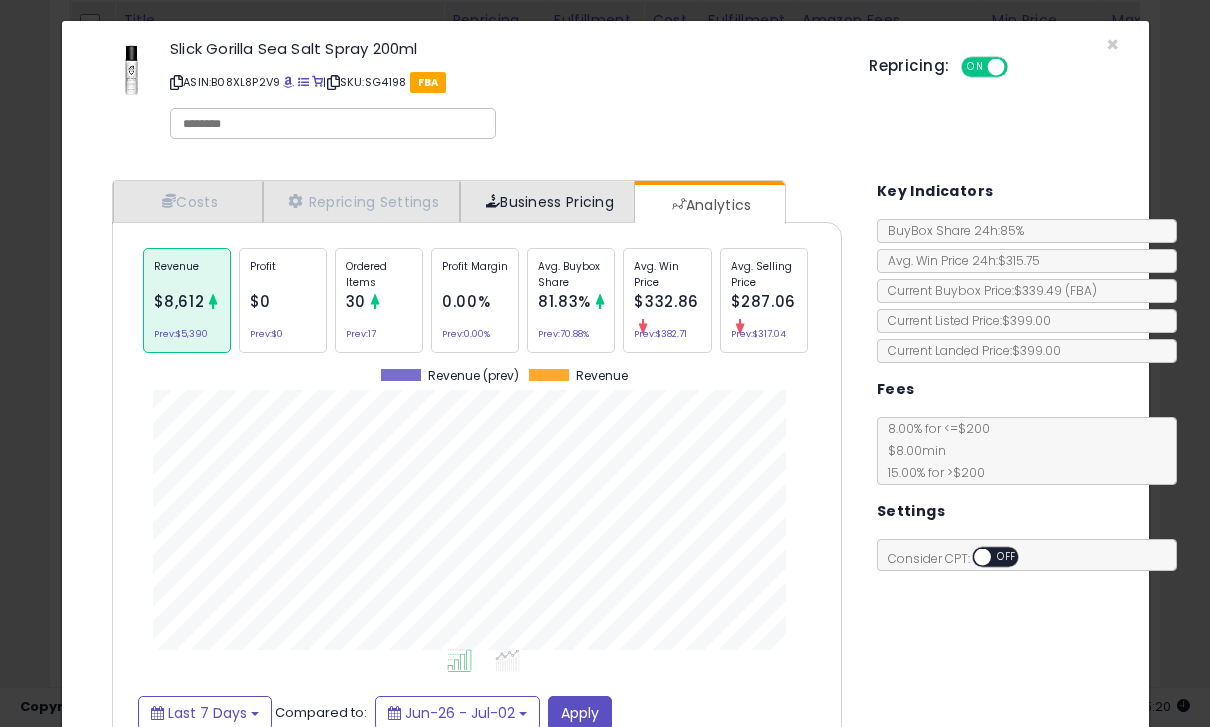 click on "Business Pricing" at bounding box center [547, 201] 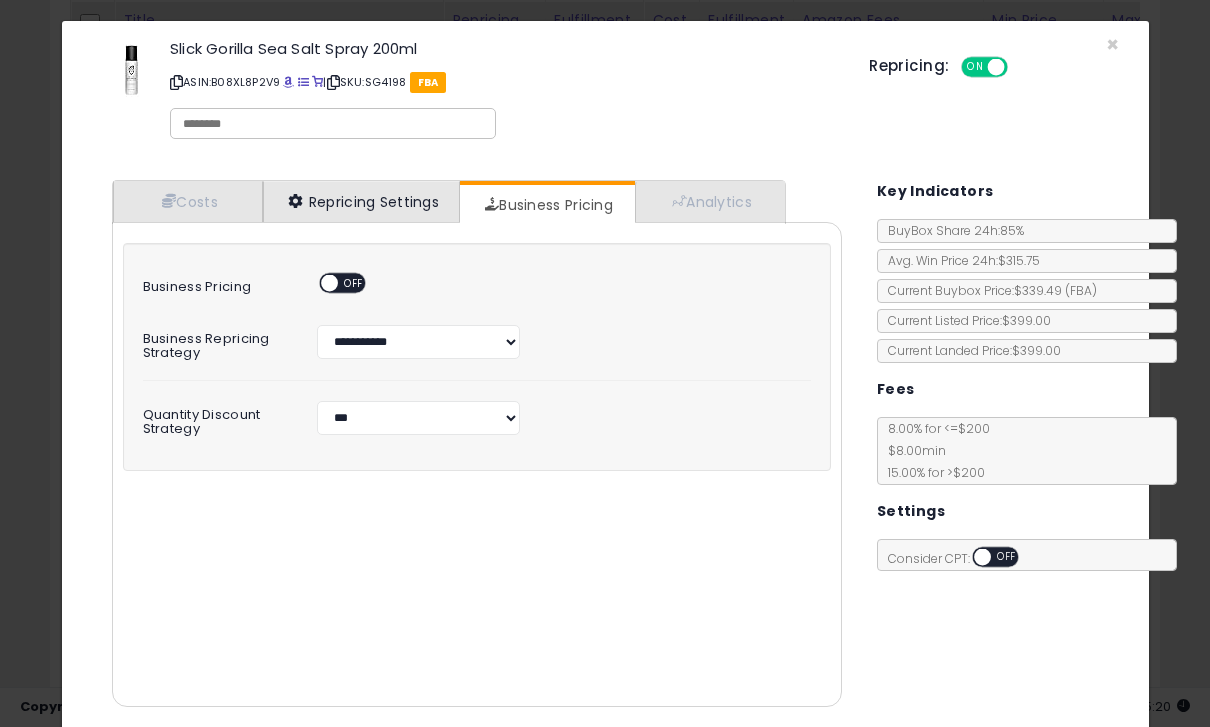 click on "Repricing Settings" at bounding box center [362, 201] 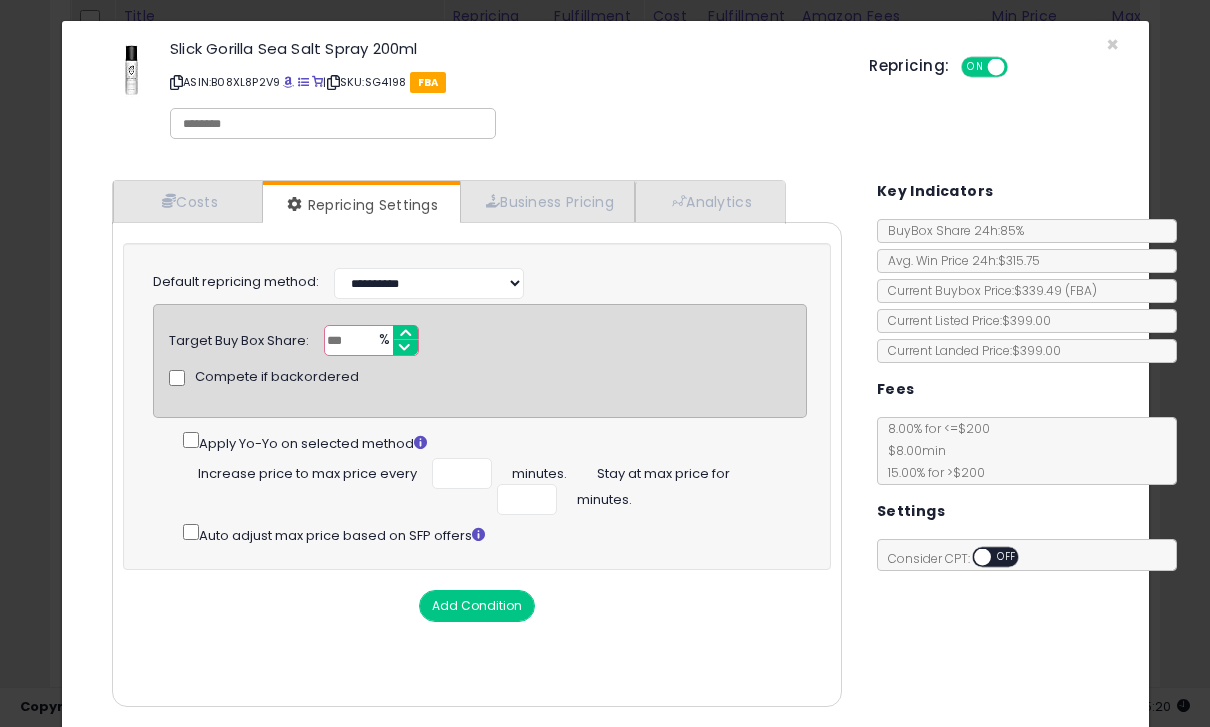 scroll, scrollTop: 1125, scrollLeft: 0, axis: vertical 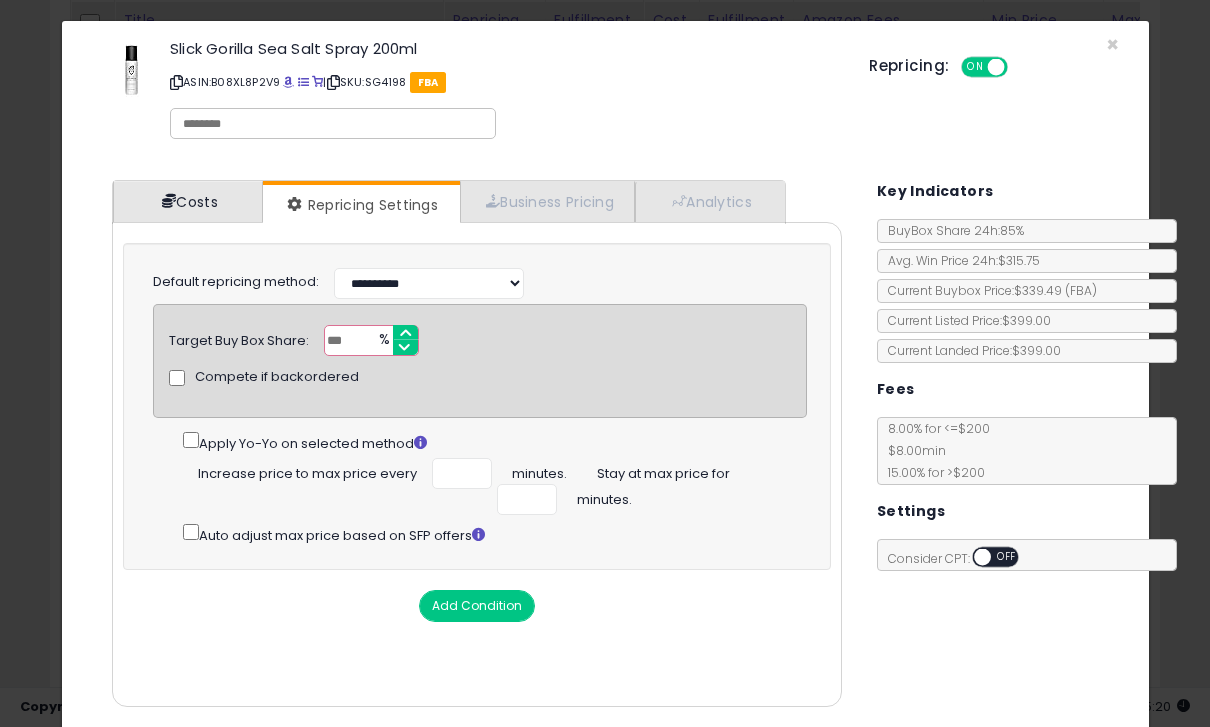 click on "Costs" at bounding box center (188, 201) 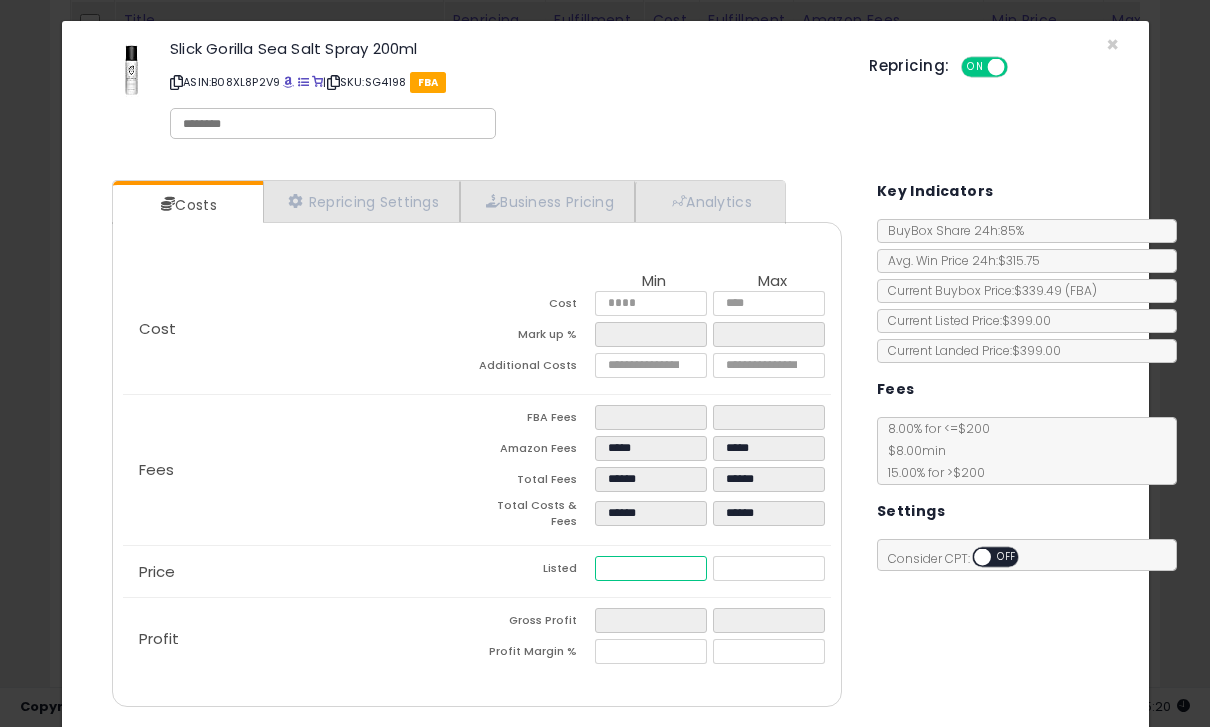 click on "******" at bounding box center [651, 568] 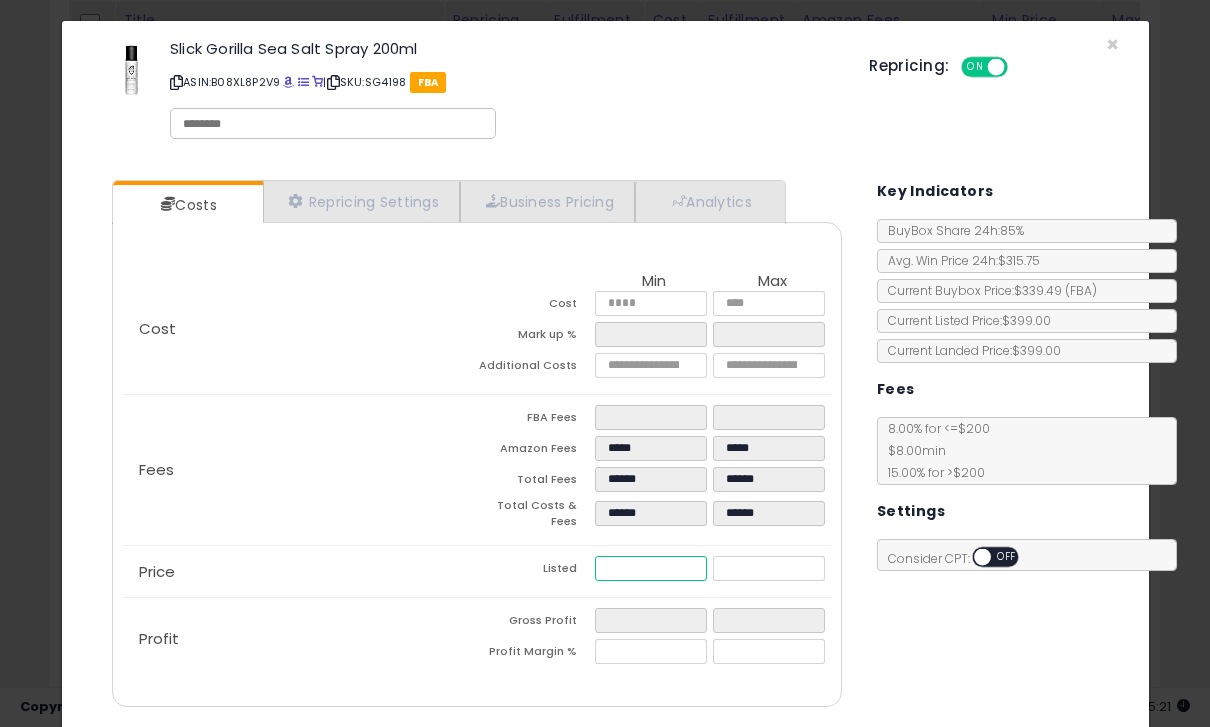 type on "***" 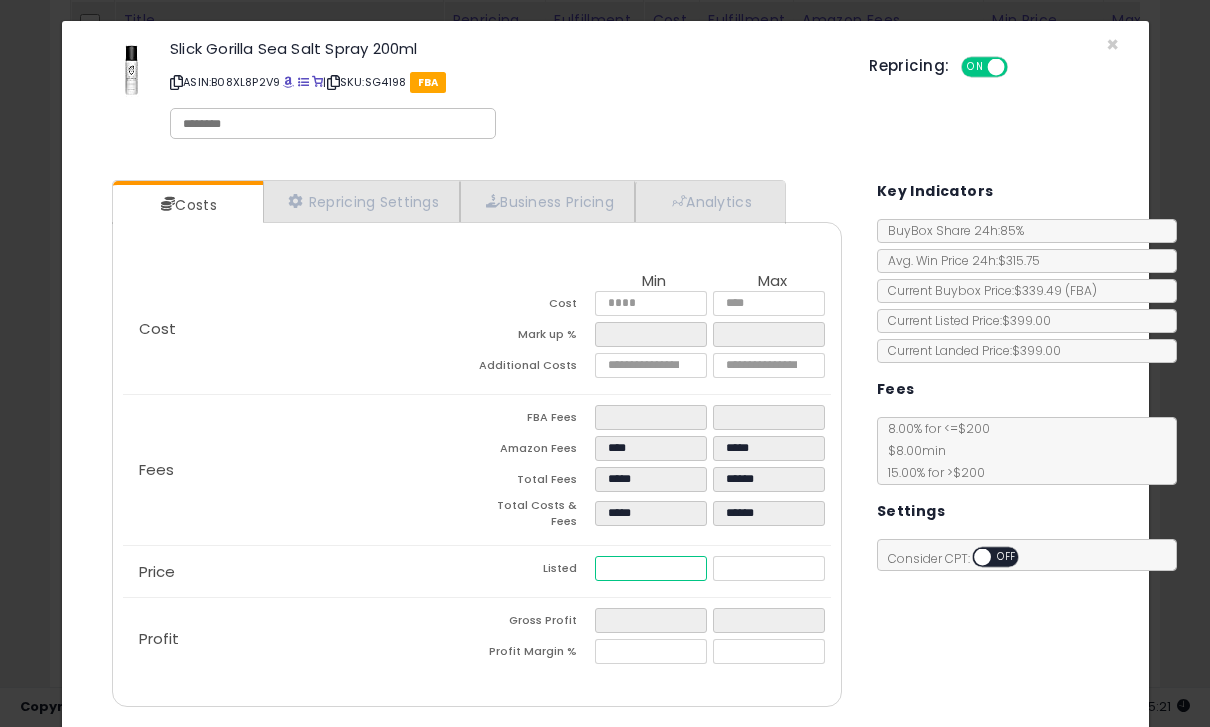 type on "*" 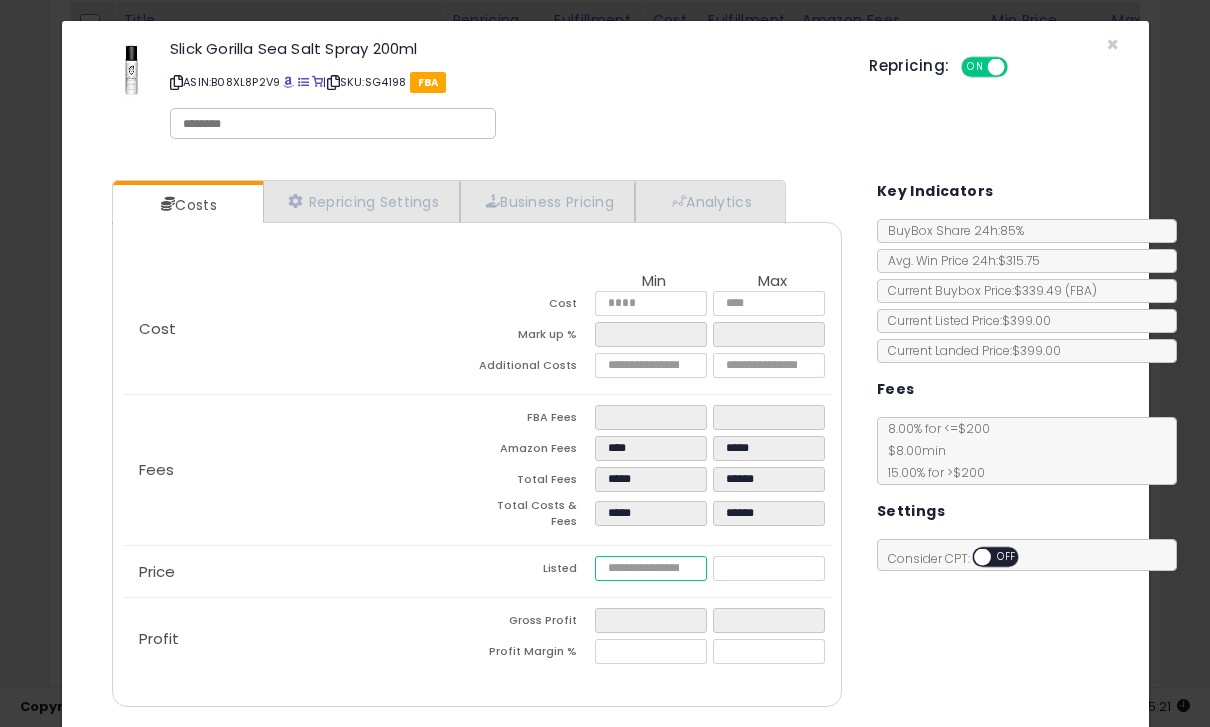 type on "****" 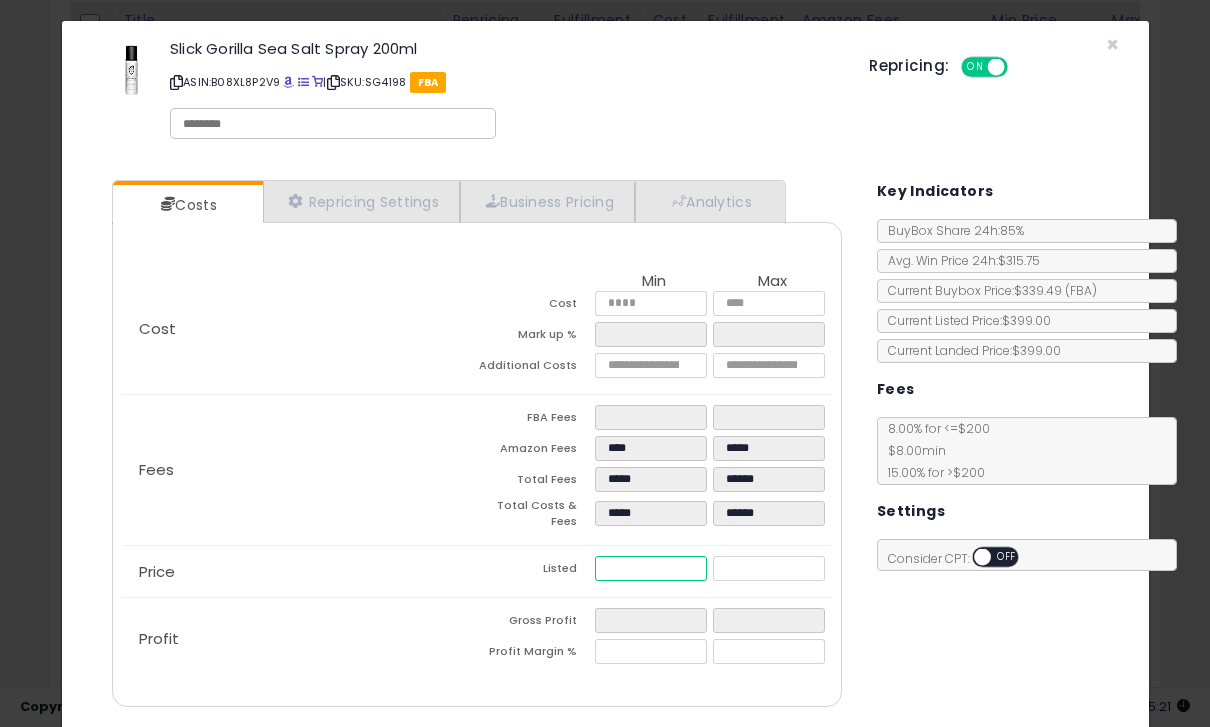 type on "**" 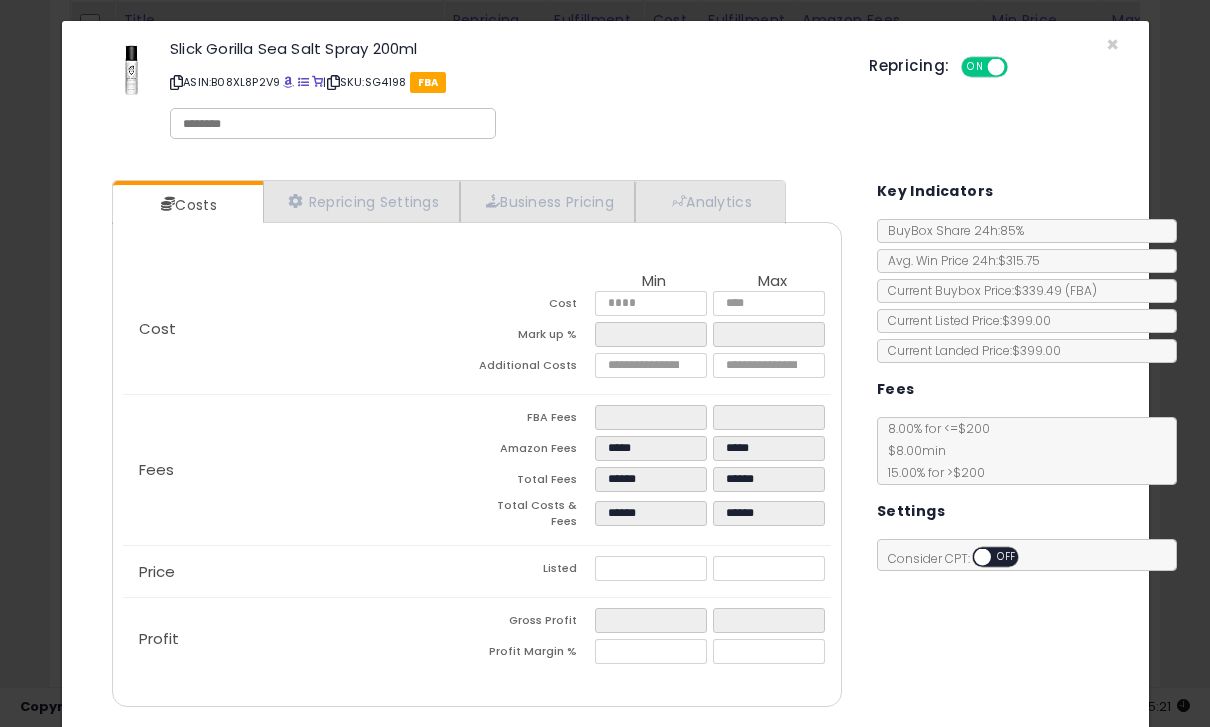 type on "******" 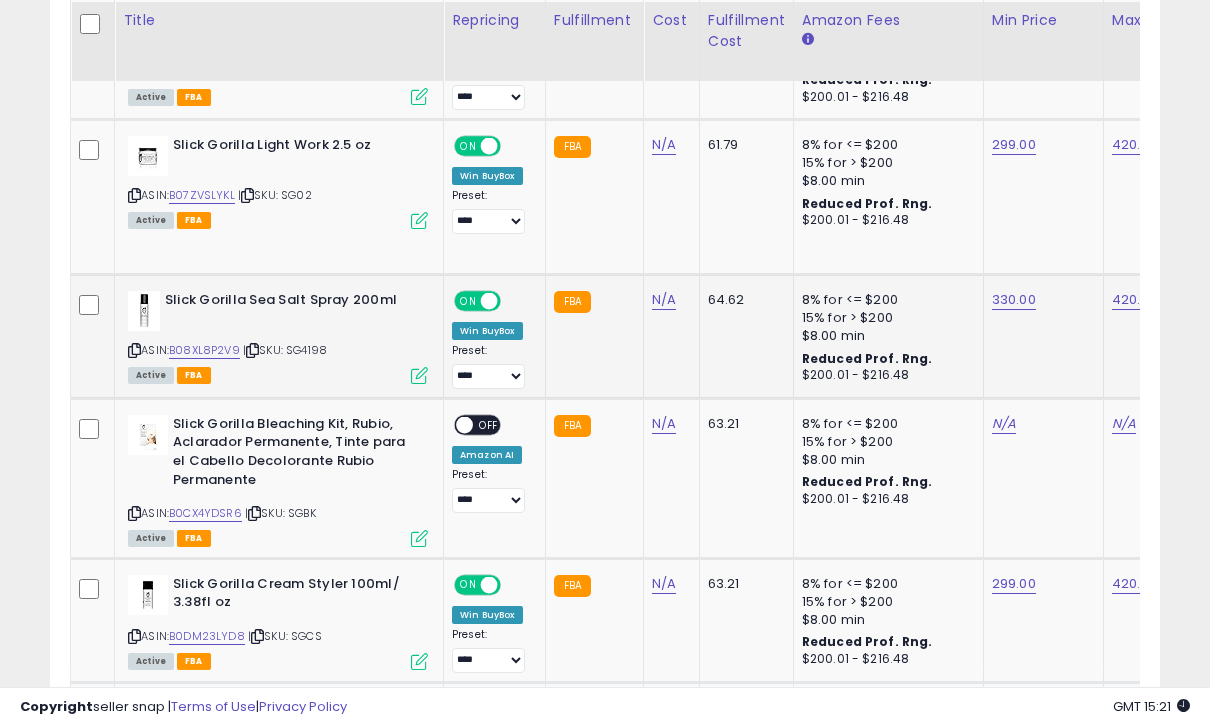 click at bounding box center [419, 375] 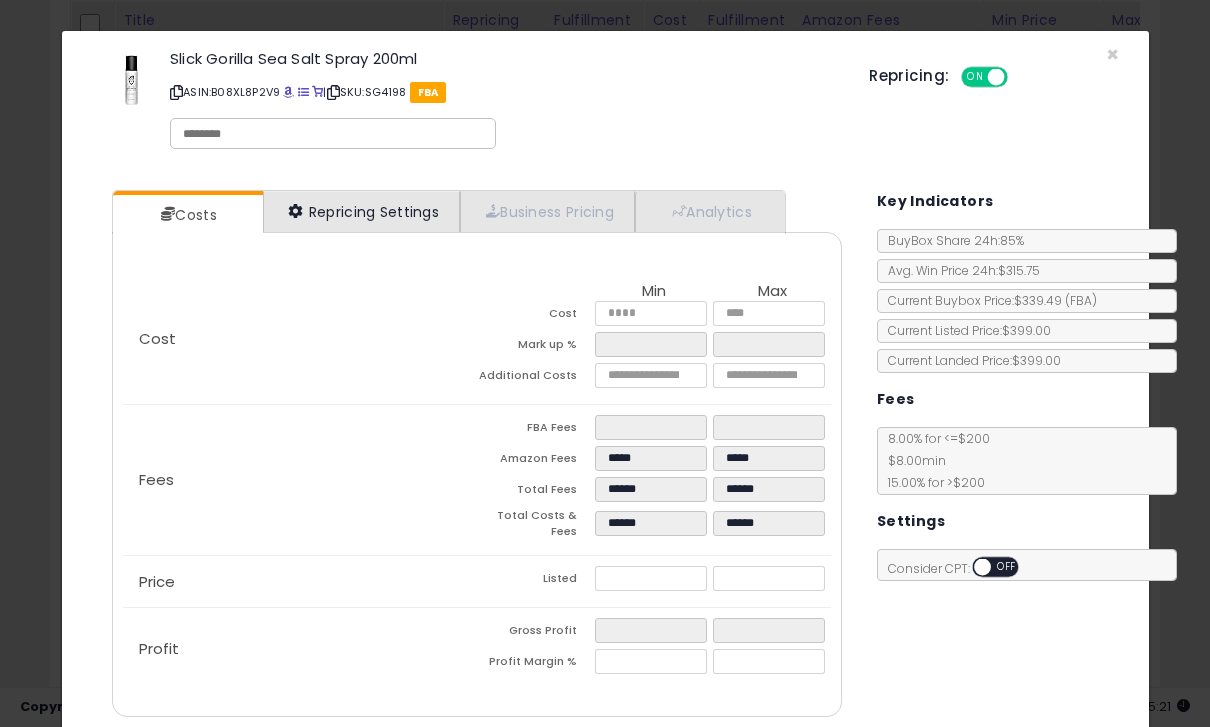 click on "Repricing Settings" at bounding box center (362, 211) 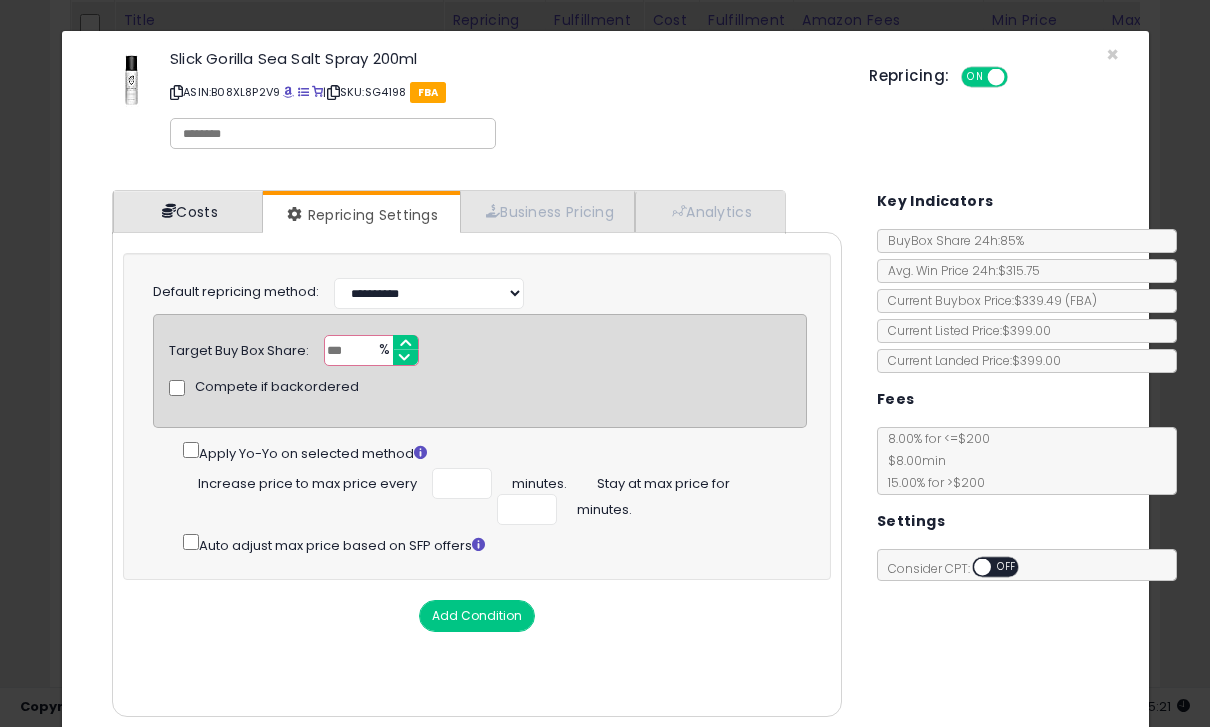 click on "Costs" at bounding box center (188, 211) 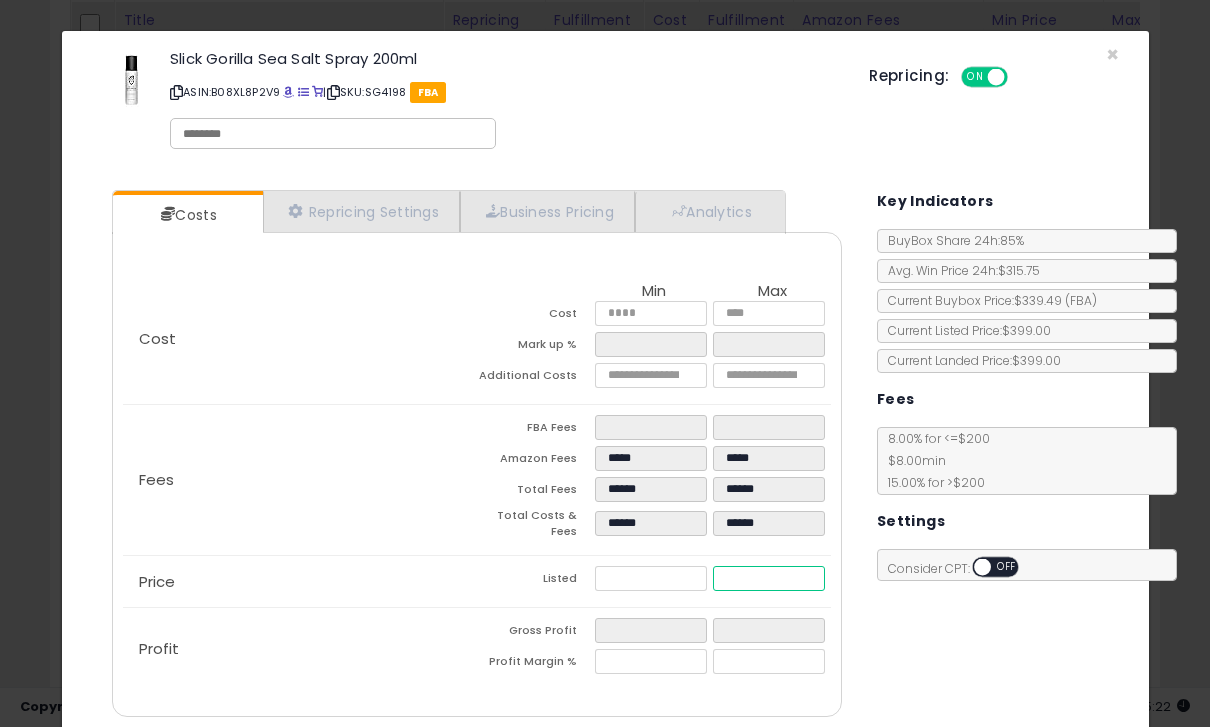 click on "******" at bounding box center (769, 578) 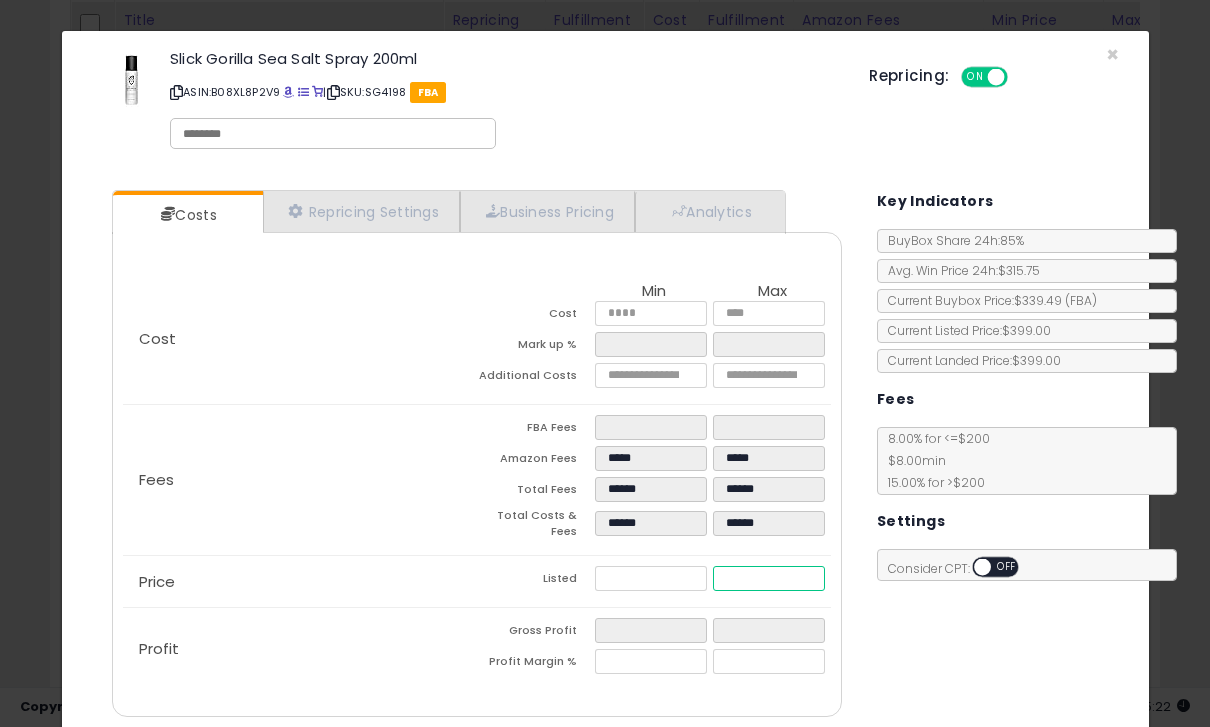 type on "****" 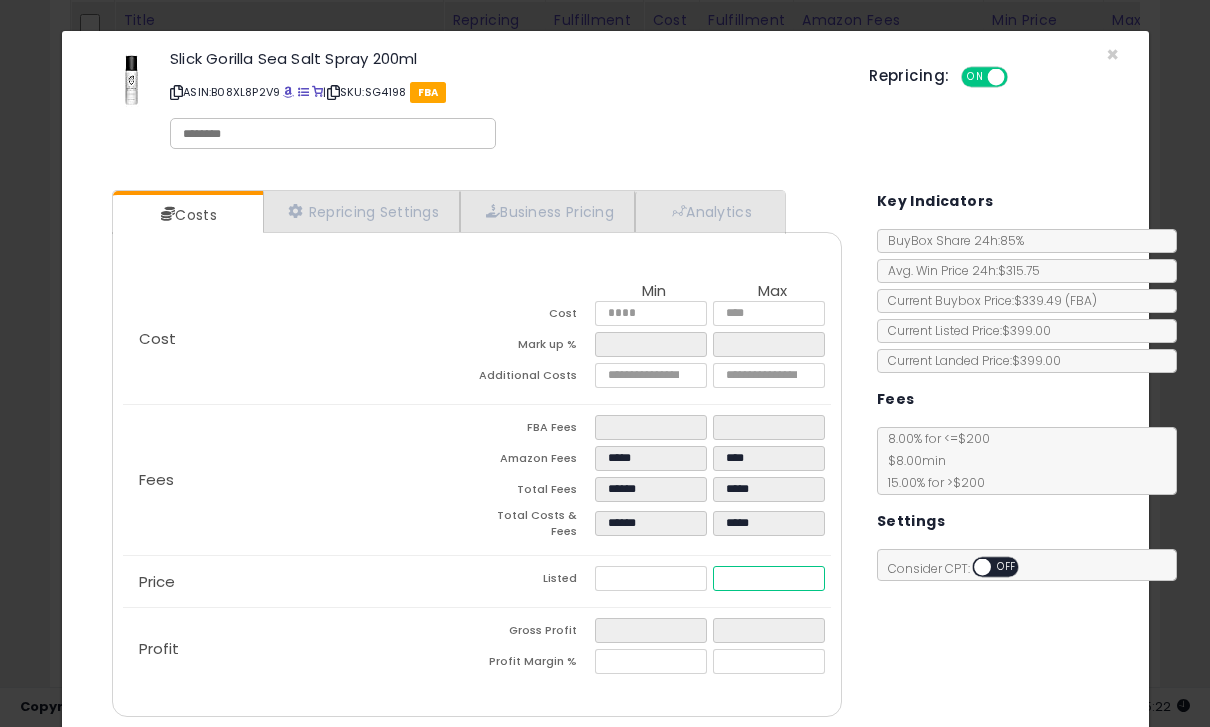 type on "*****" 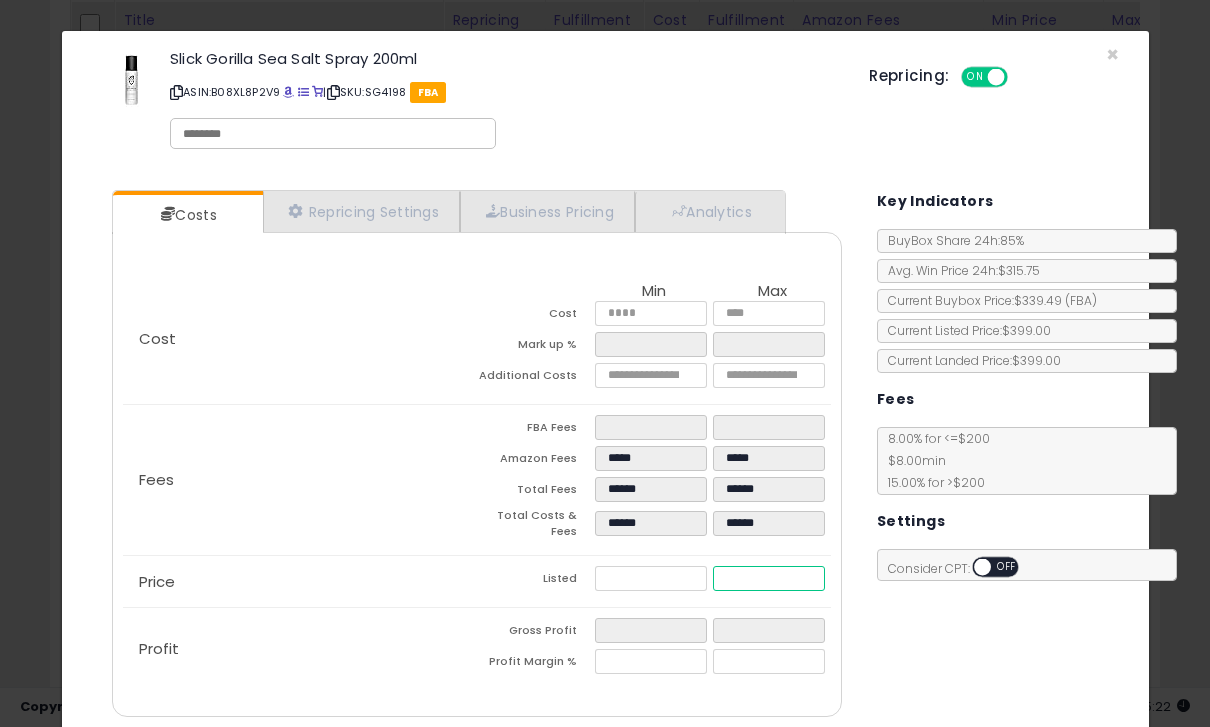 type on "******" 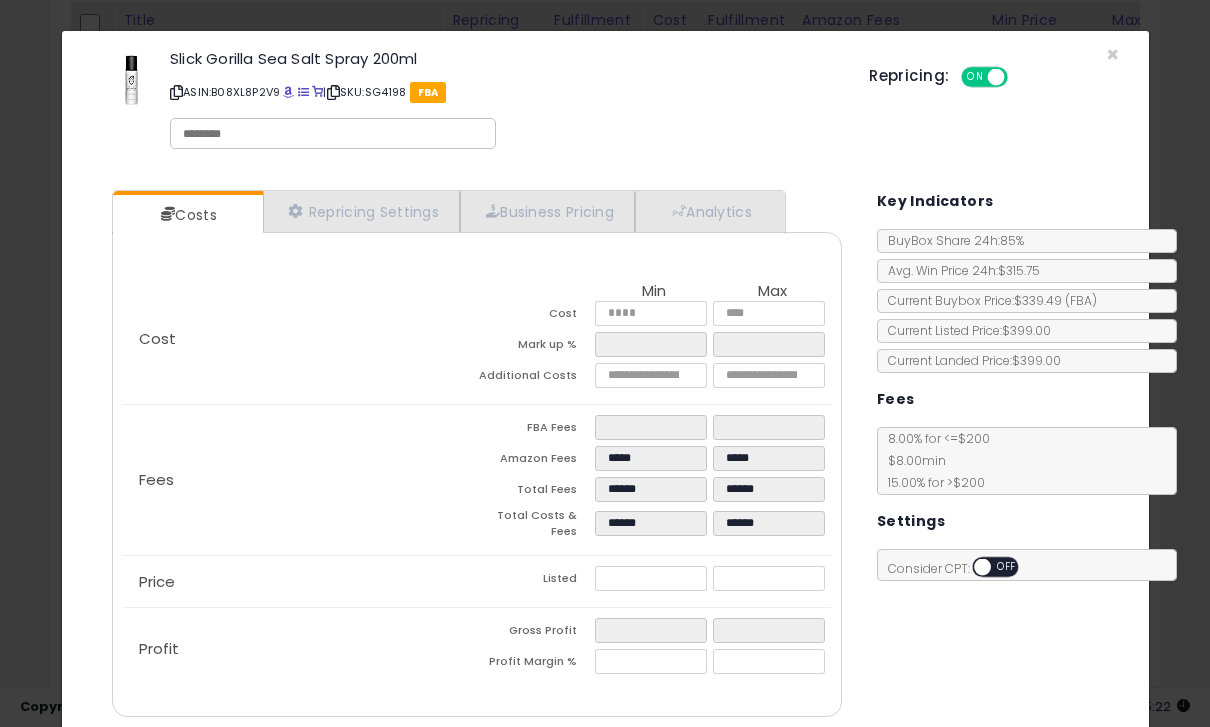 click on "Price
Listed
******
******" 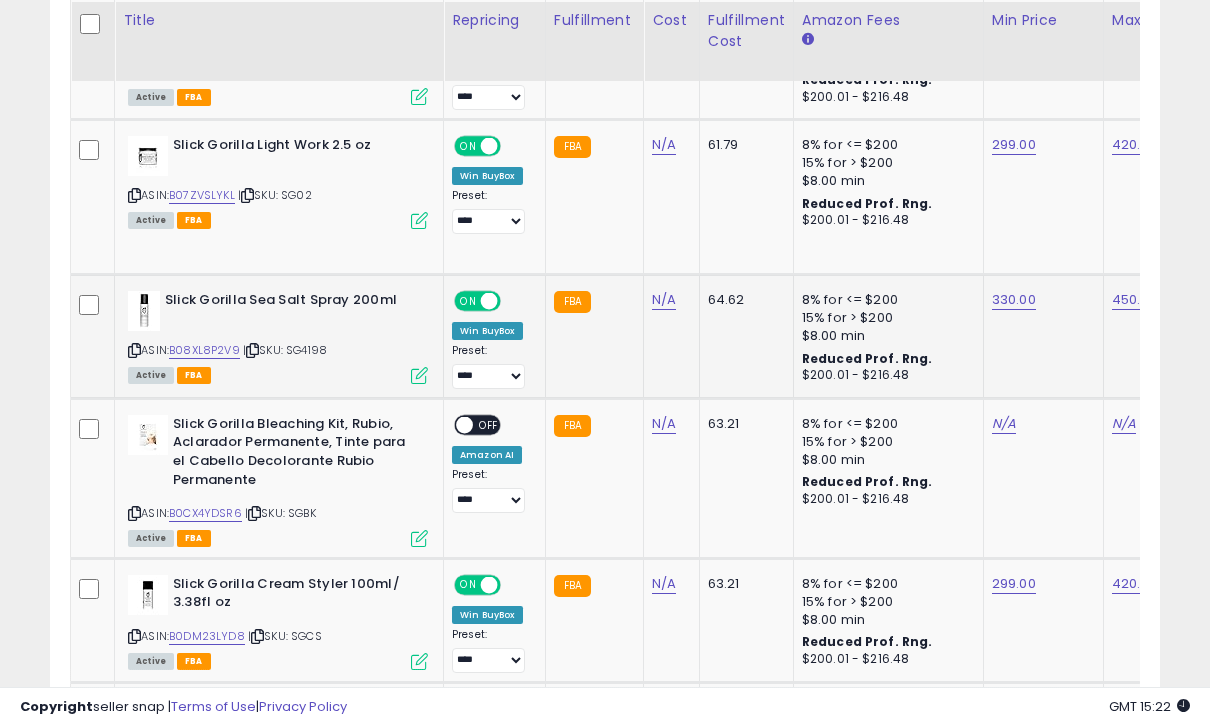 click at bounding box center (419, 375) 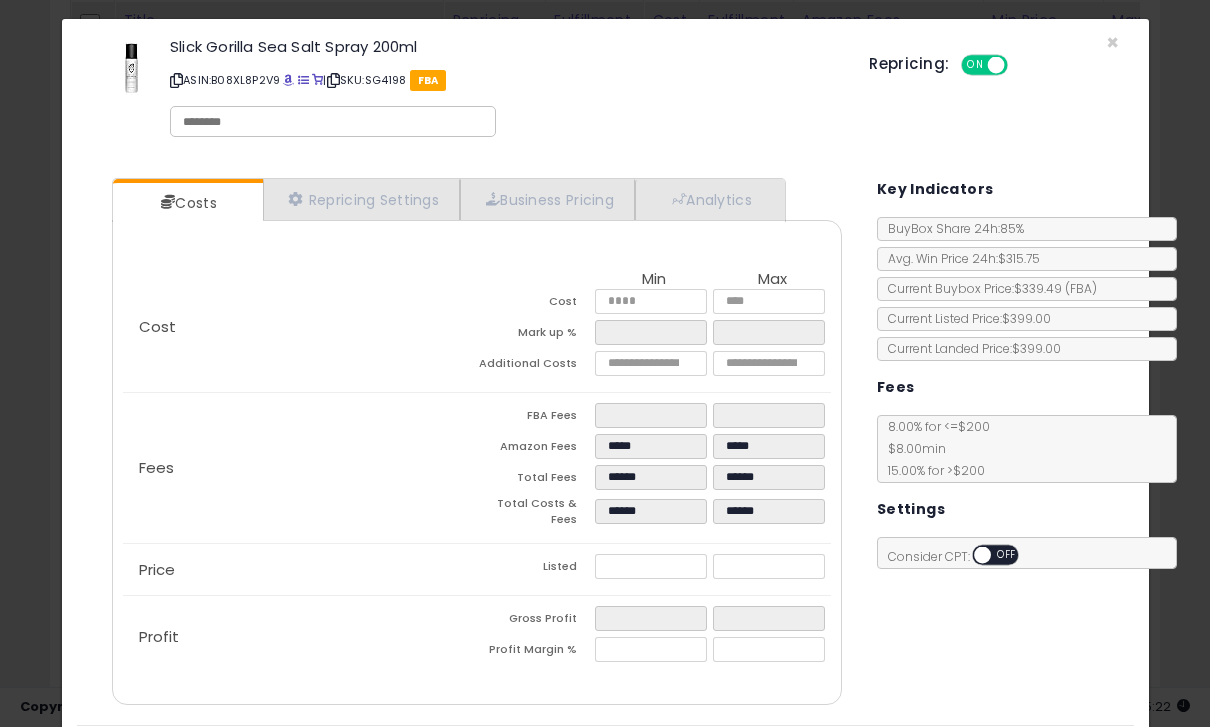 scroll, scrollTop: 10, scrollLeft: 0, axis: vertical 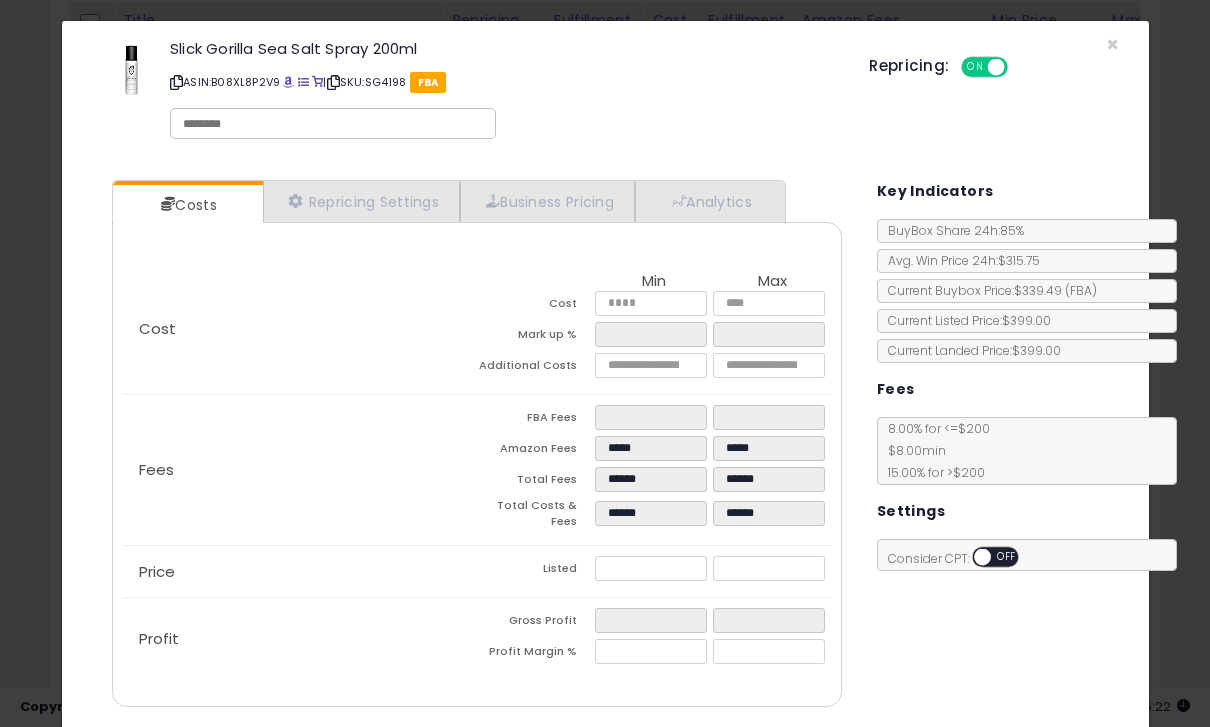 click on "Save & Close" at bounding box center [977, 760] 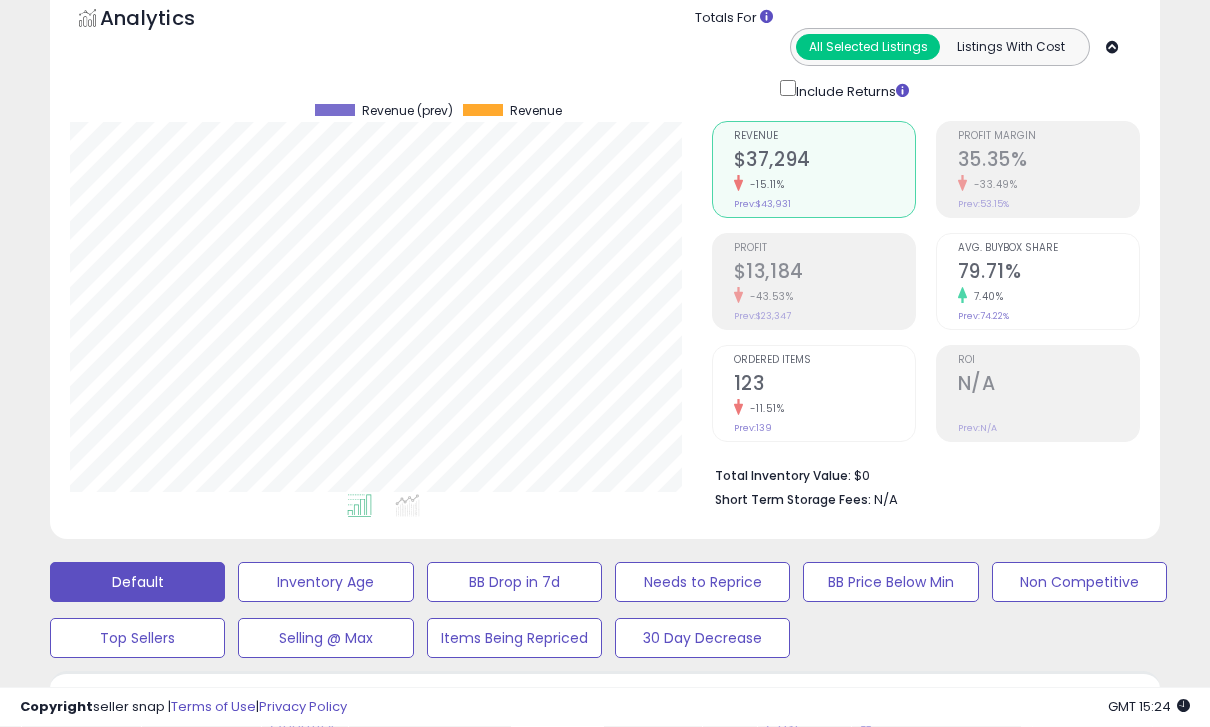 scroll, scrollTop: 0, scrollLeft: 0, axis: both 